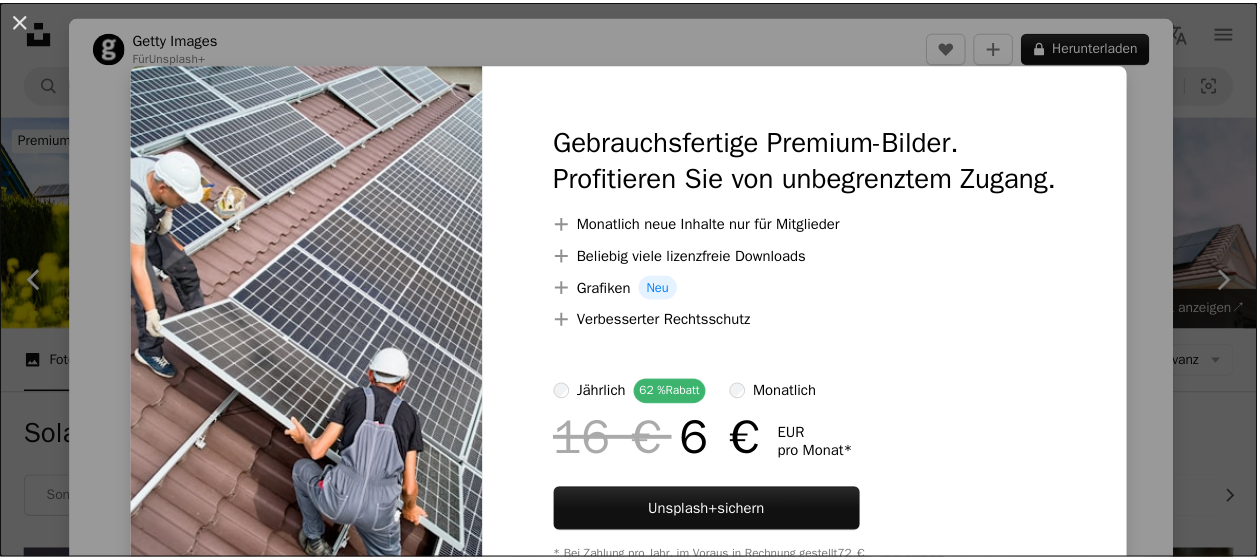 scroll, scrollTop: 2300, scrollLeft: 0, axis: vertical 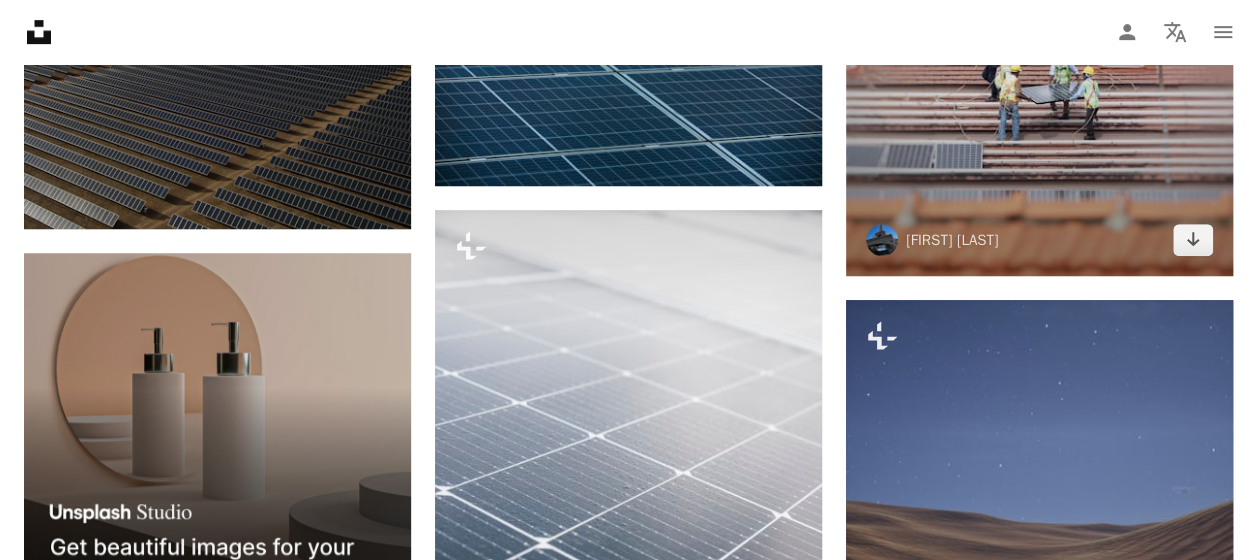 click at bounding box center [1039, 82] 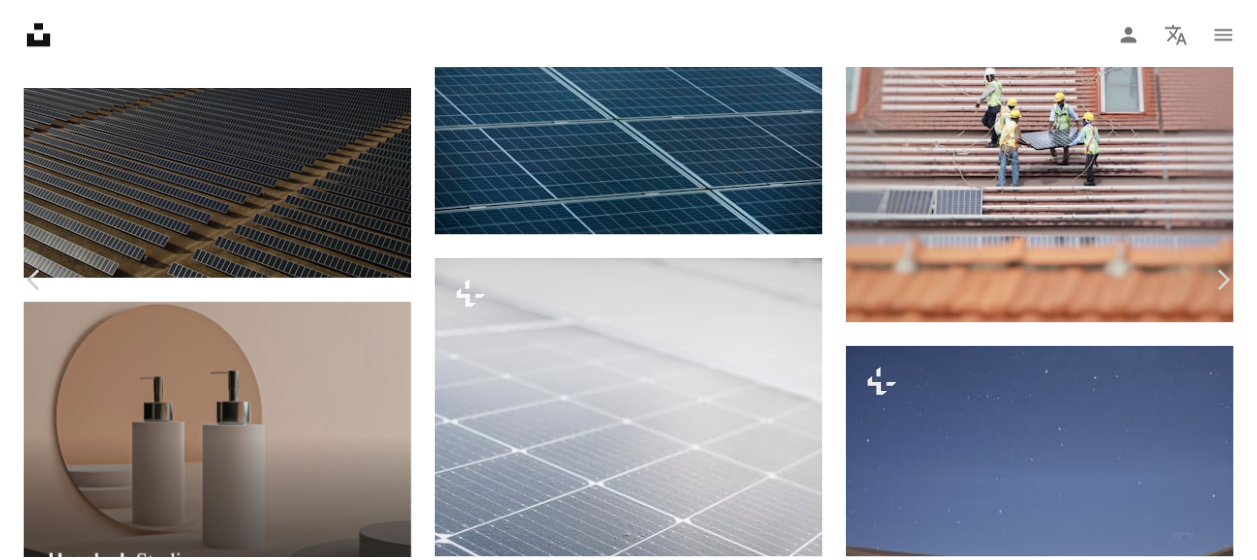 scroll, scrollTop: 1300, scrollLeft: 0, axis: vertical 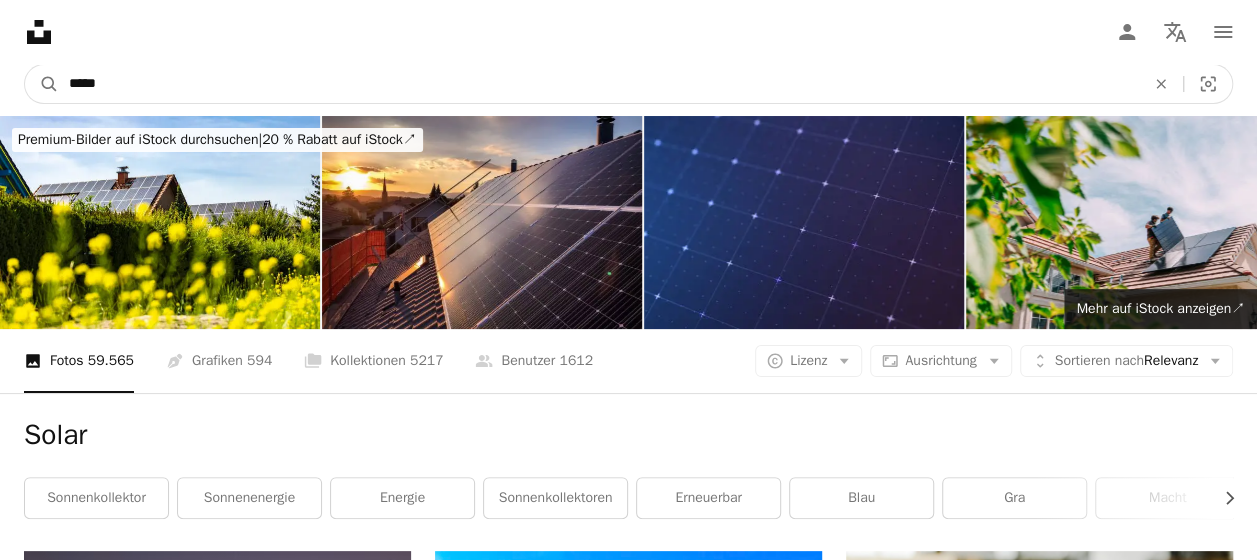 drag, startPoint x: 178, startPoint y: 82, endPoint x: -18, endPoint y: 88, distance: 196.09181 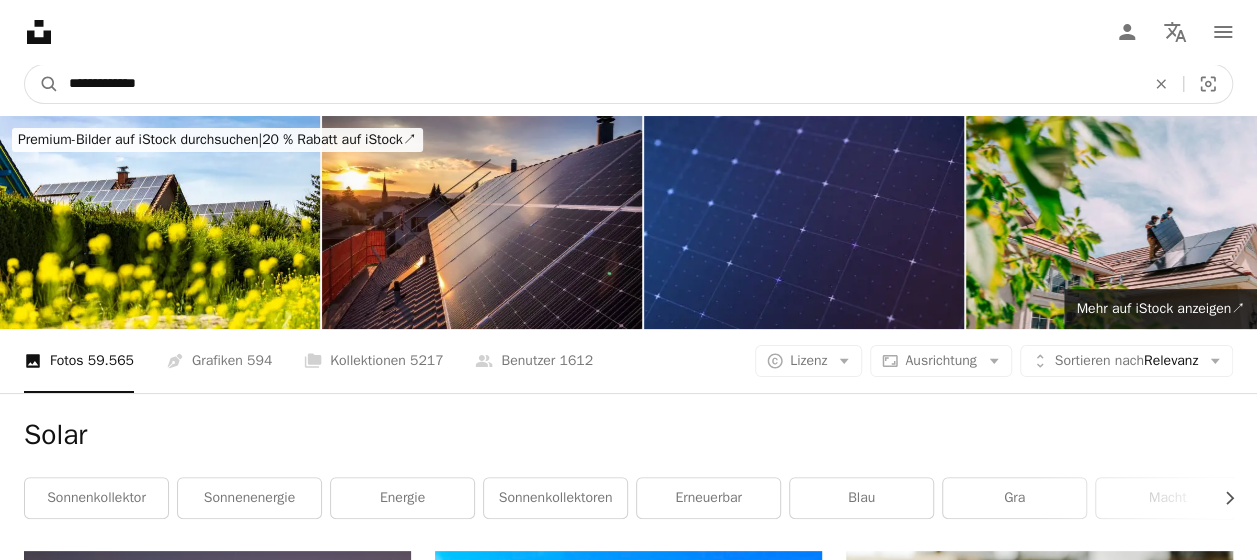 type on "**********" 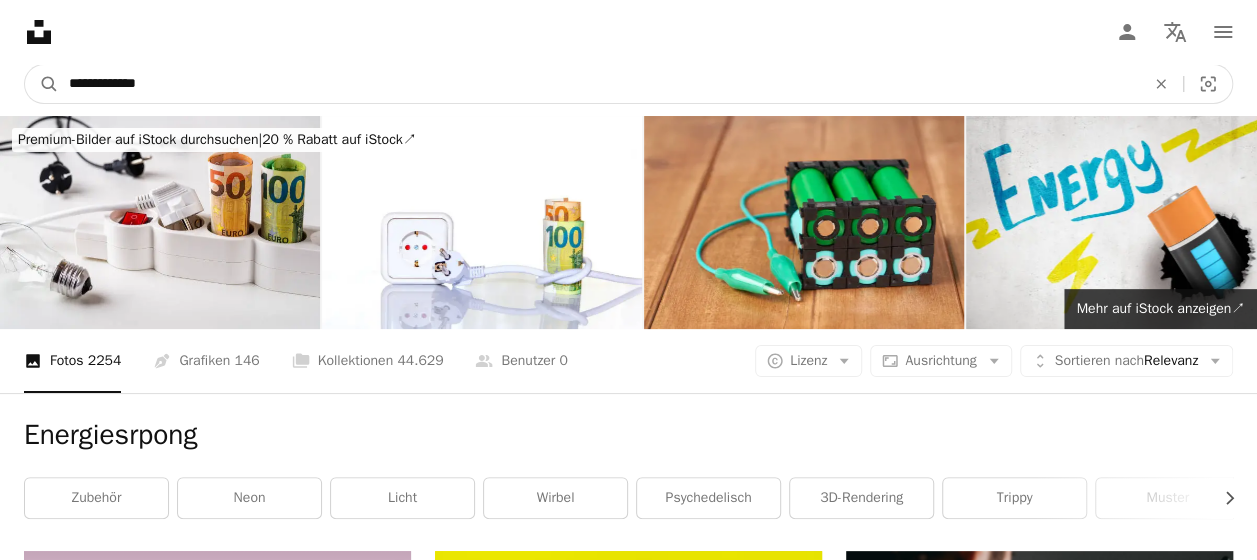 click on "**********" at bounding box center [599, 84] 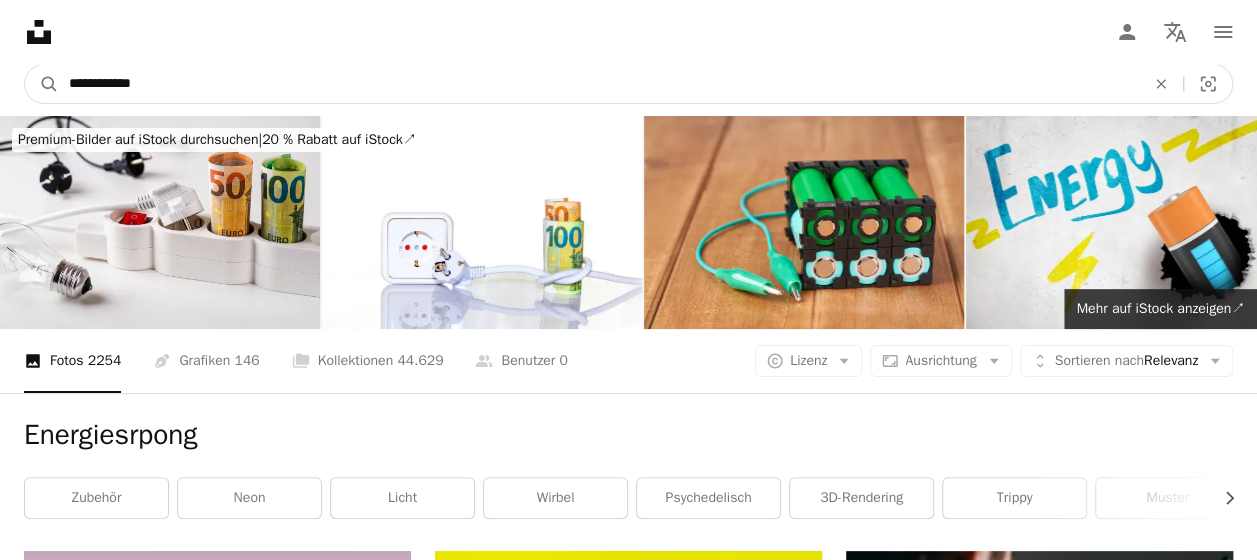 type on "**********" 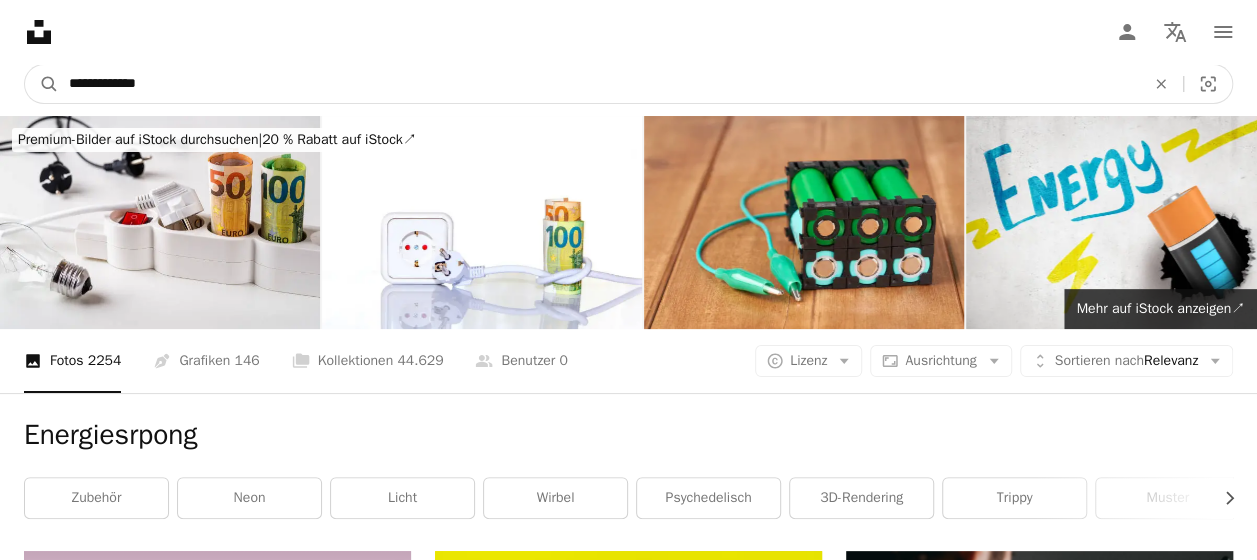 click on "A magnifying glass" at bounding box center [42, 84] 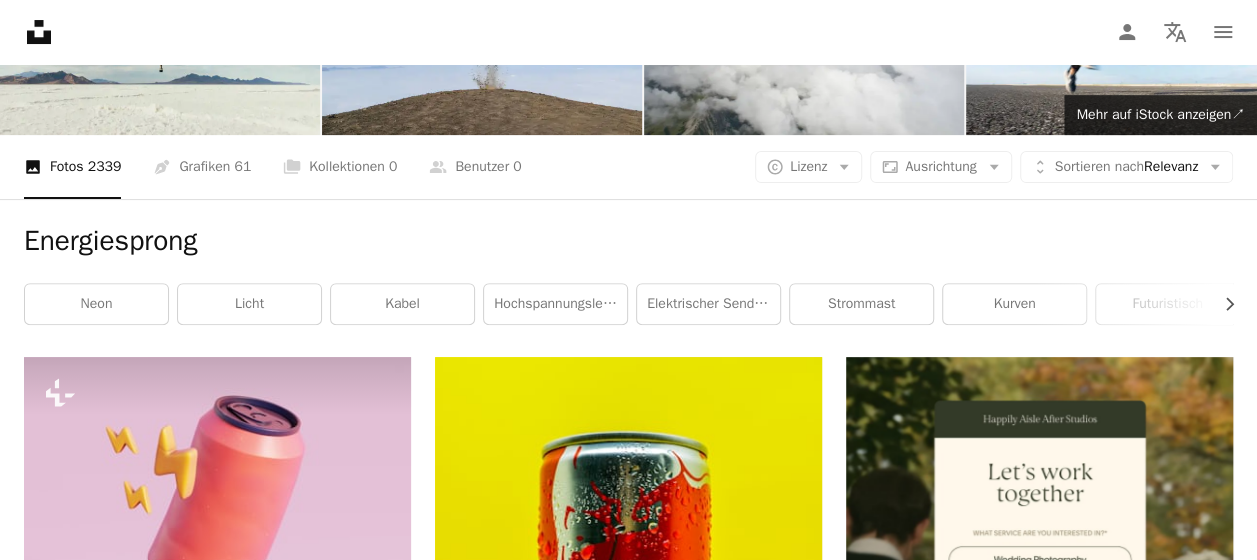 scroll, scrollTop: 0, scrollLeft: 0, axis: both 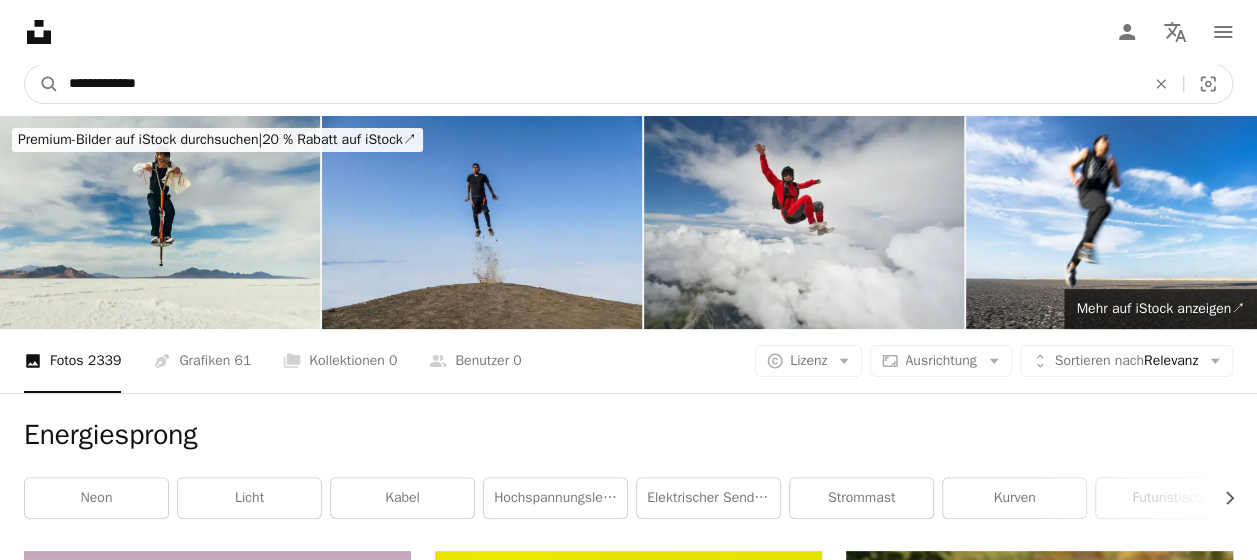 drag, startPoint x: 286, startPoint y: 88, endPoint x: -195, endPoint y: 82, distance: 481.0374 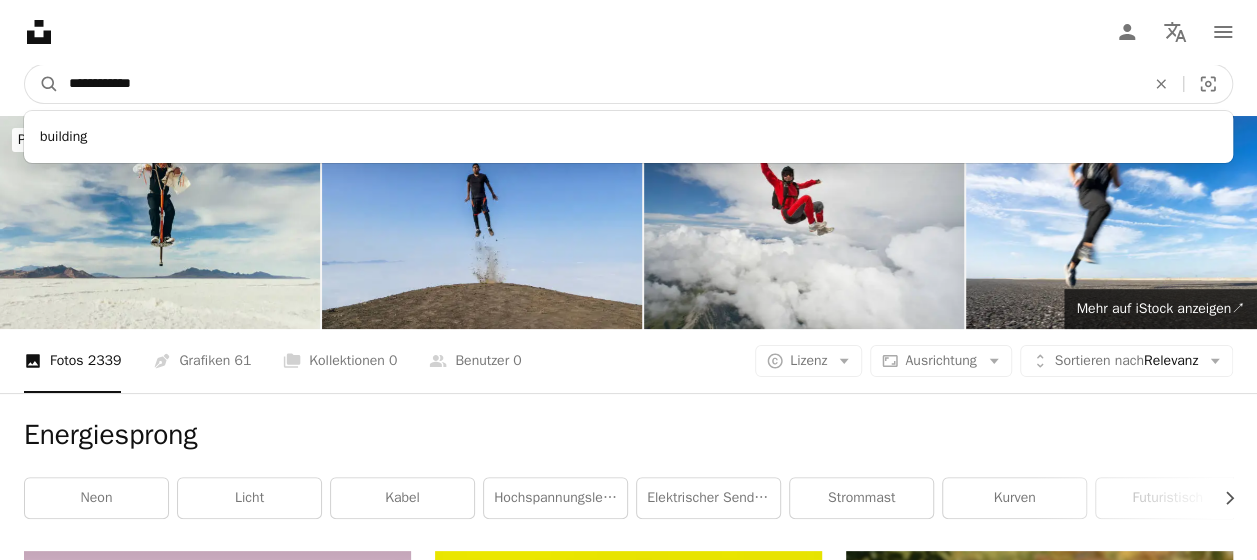 type on "********" 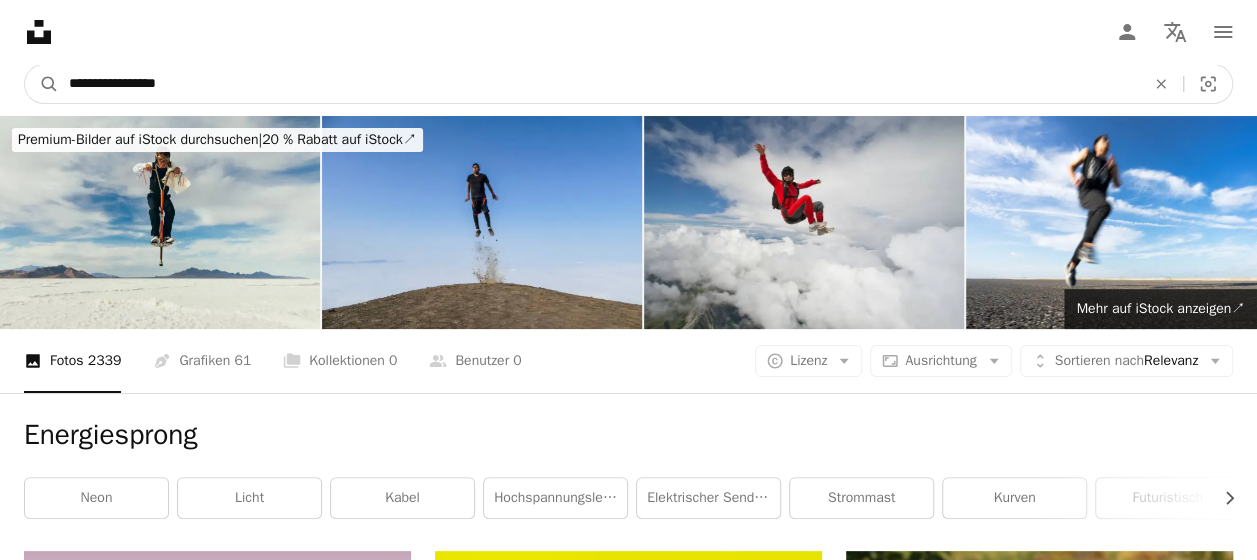 type on "**********" 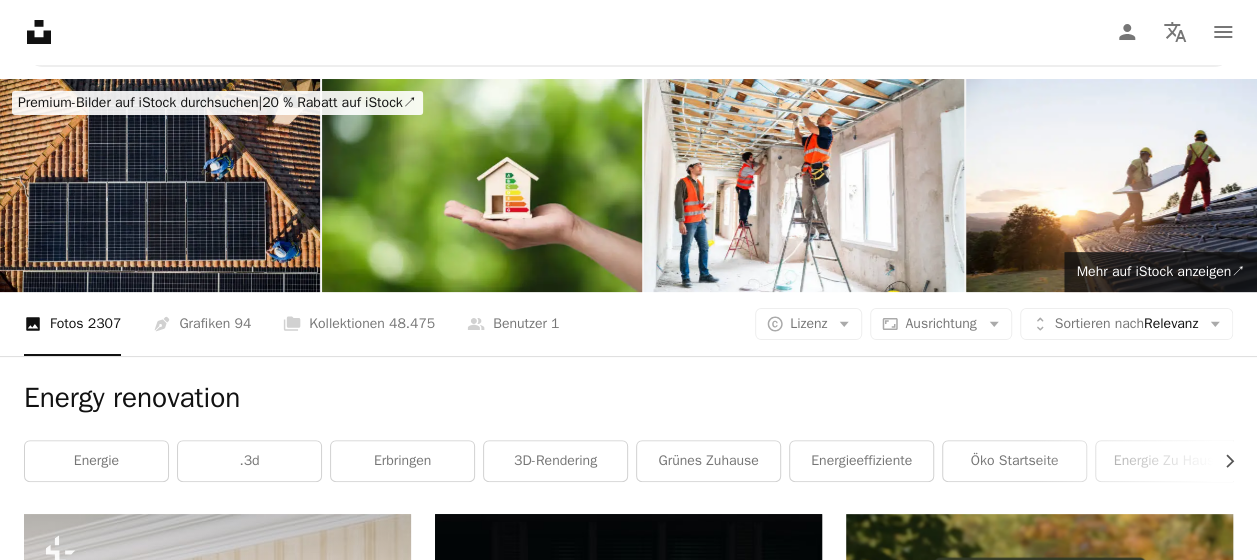 scroll, scrollTop: 0, scrollLeft: 0, axis: both 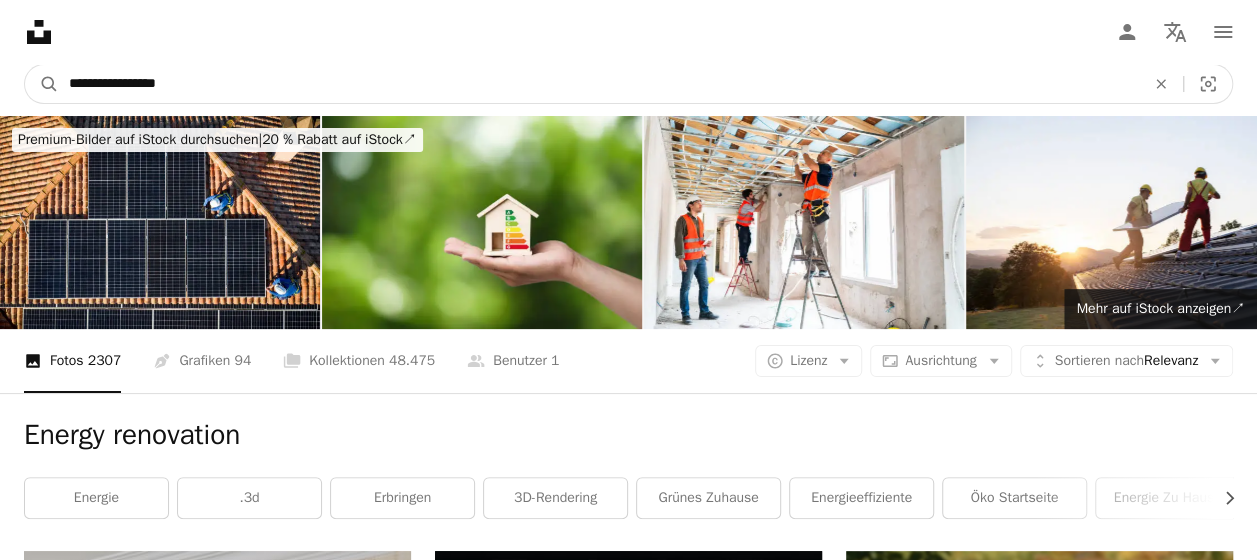 drag, startPoint x: 264, startPoint y: 78, endPoint x: -7, endPoint y: 76, distance: 271.0074 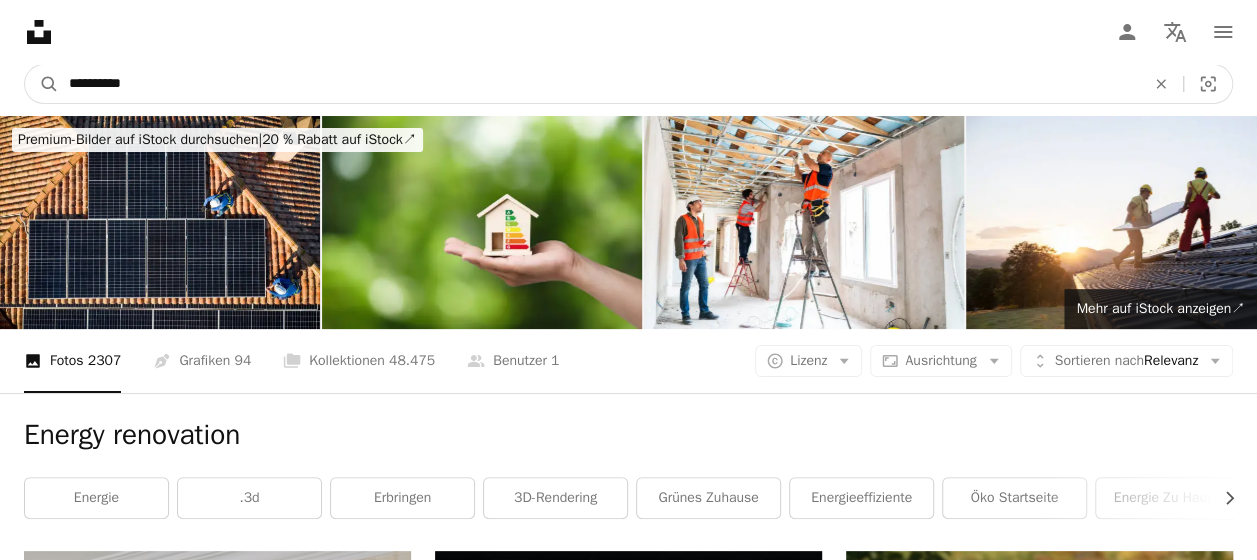 type on "**********" 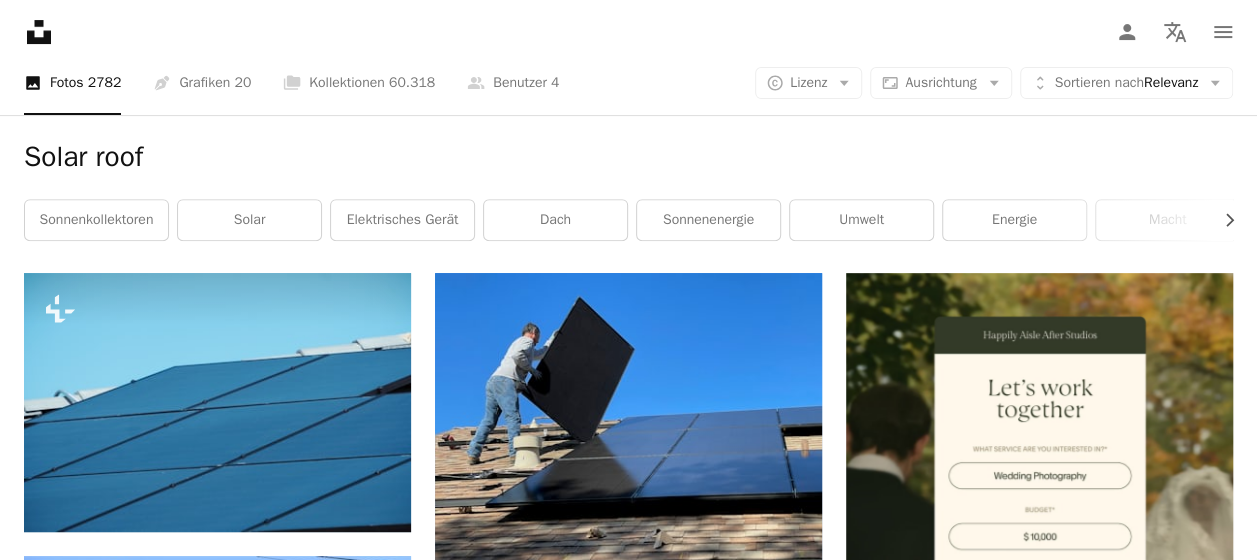 scroll, scrollTop: 0, scrollLeft: 0, axis: both 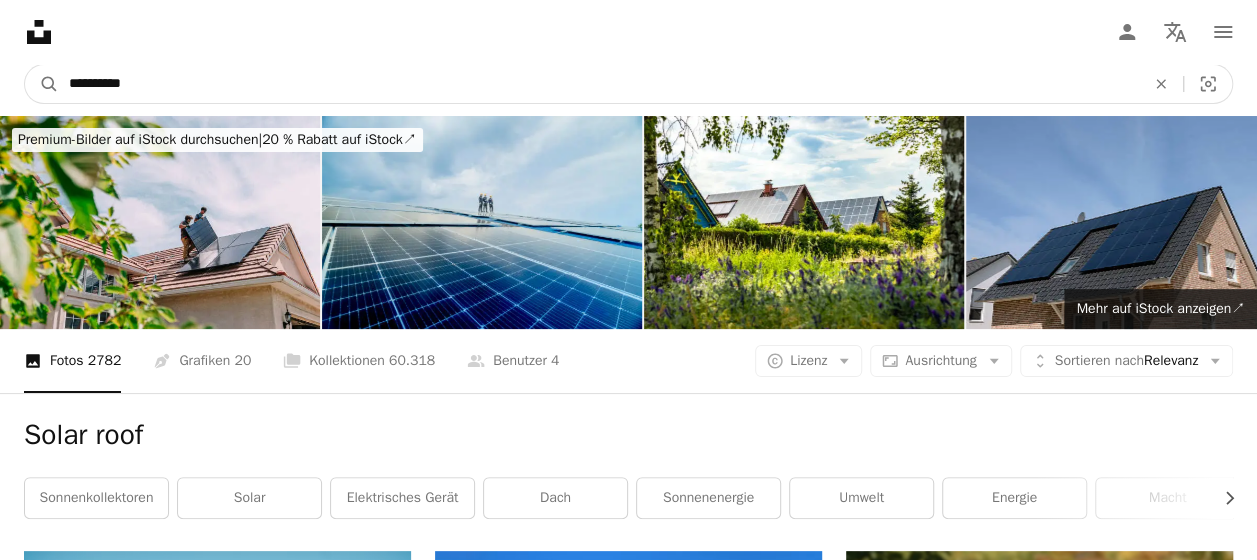 click on "**********" at bounding box center [599, 84] 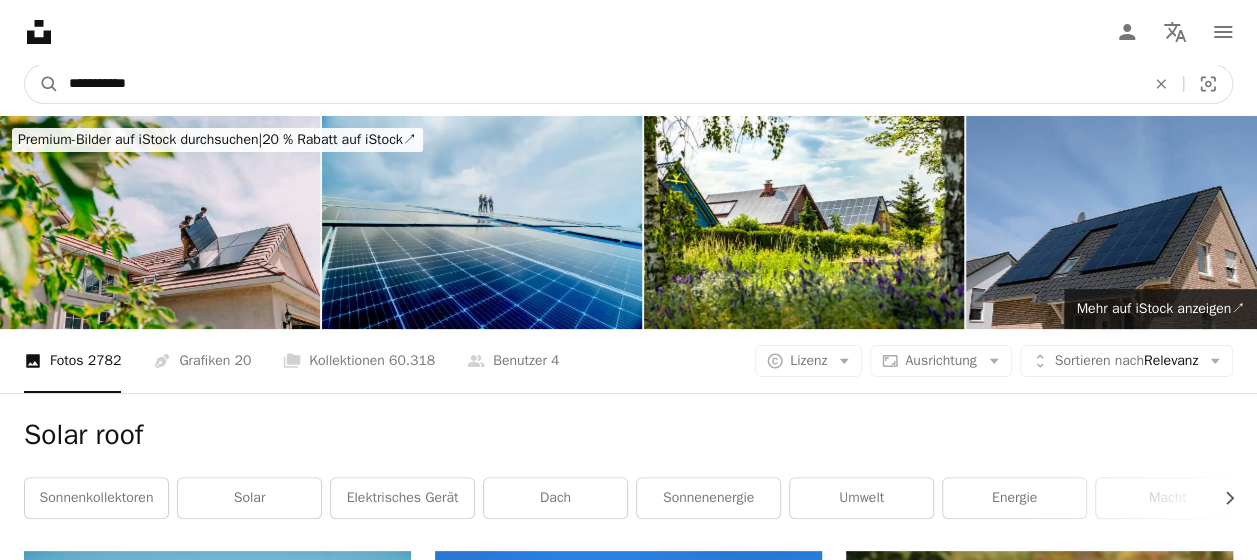 type on "*****" 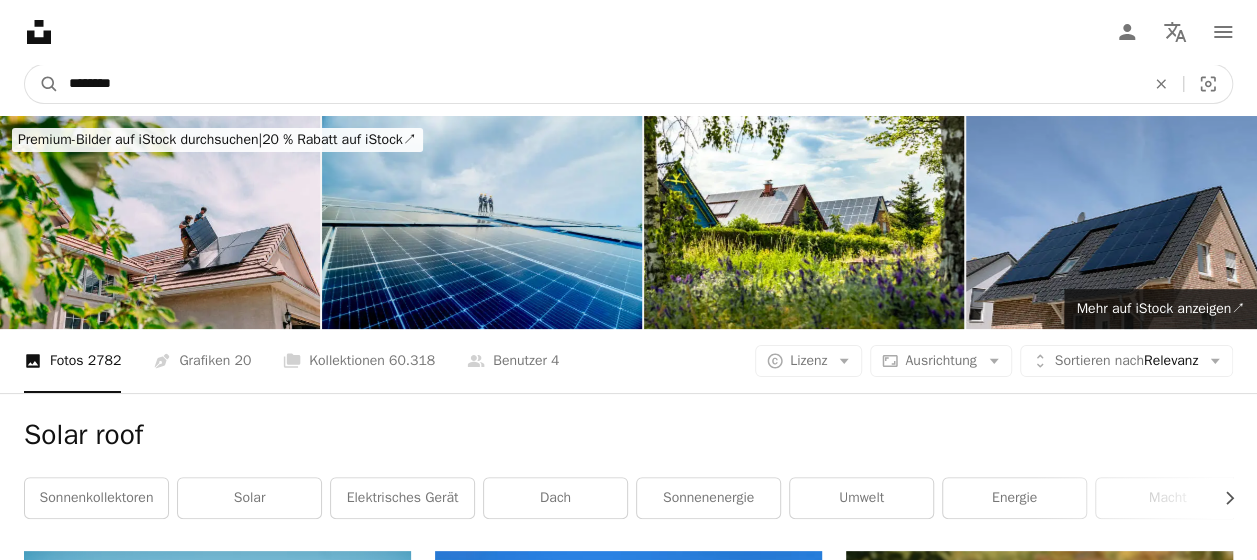 type on "*********" 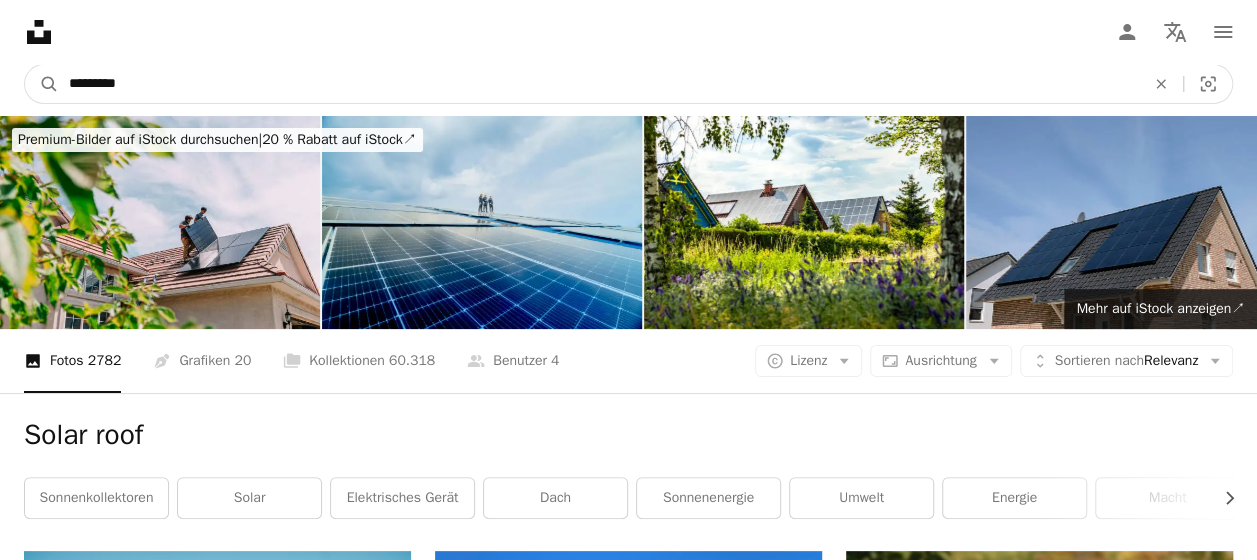 click on "A magnifying glass" at bounding box center (42, 84) 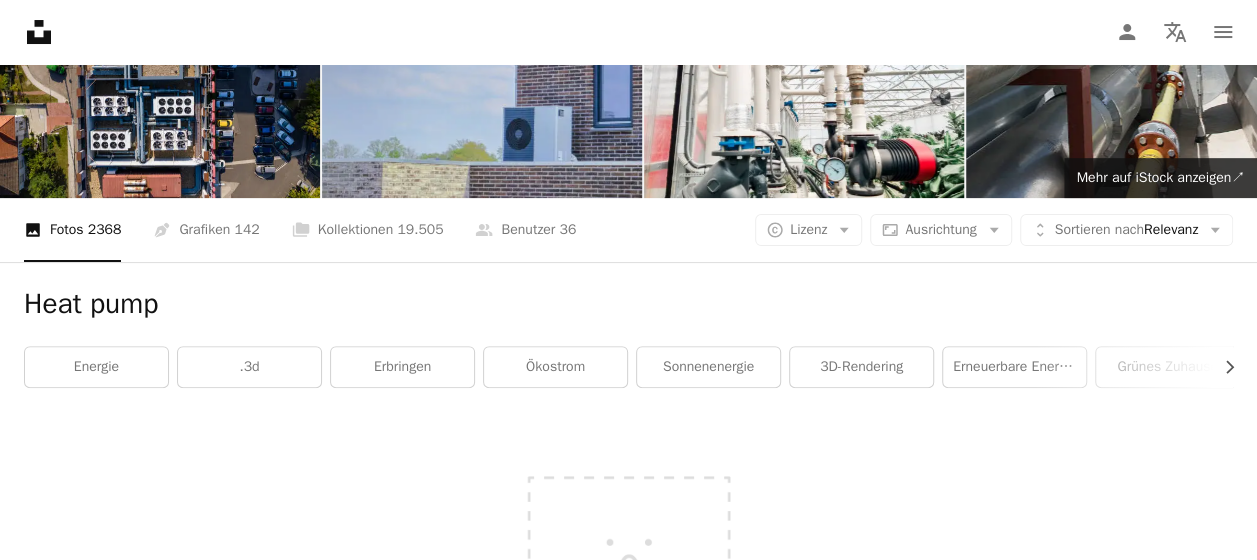 scroll, scrollTop: 100, scrollLeft: 0, axis: vertical 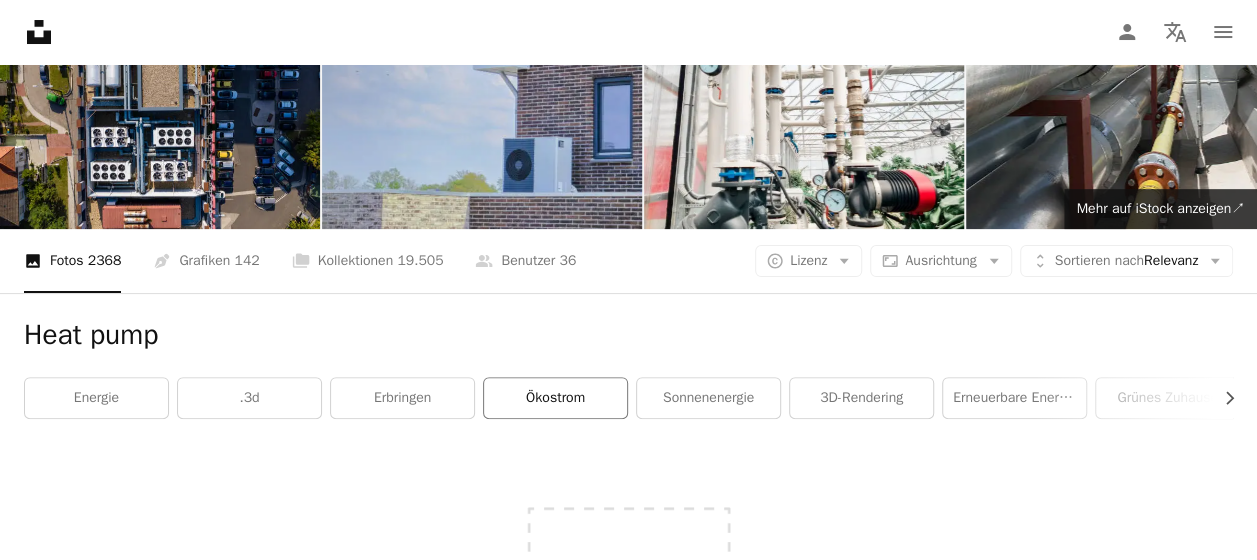 click on "Ökostrom" at bounding box center (555, 398) 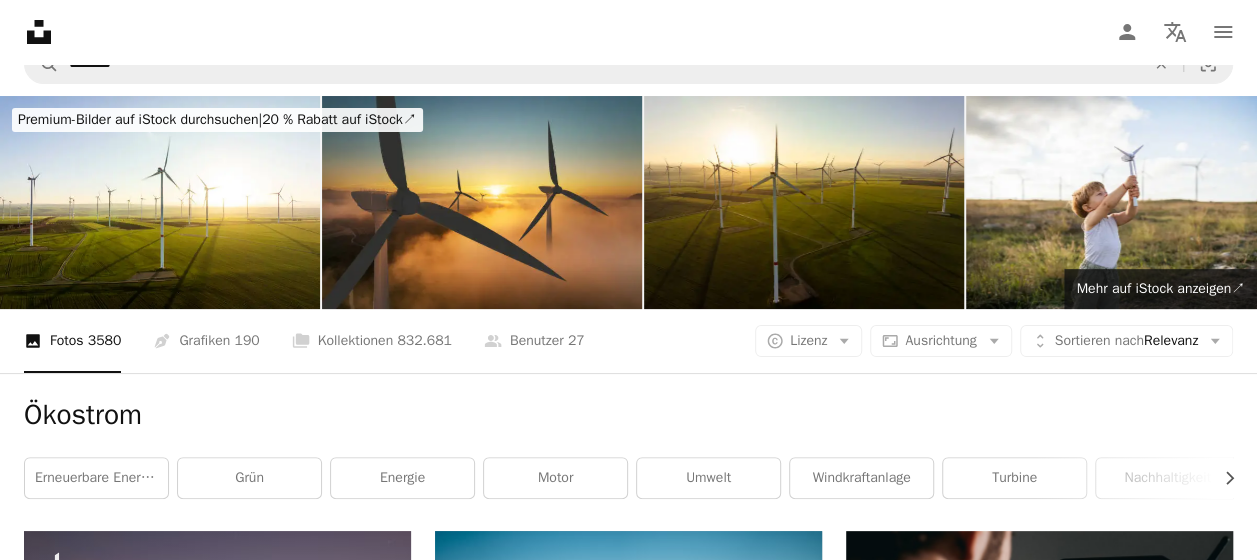 scroll, scrollTop: 0, scrollLeft: 0, axis: both 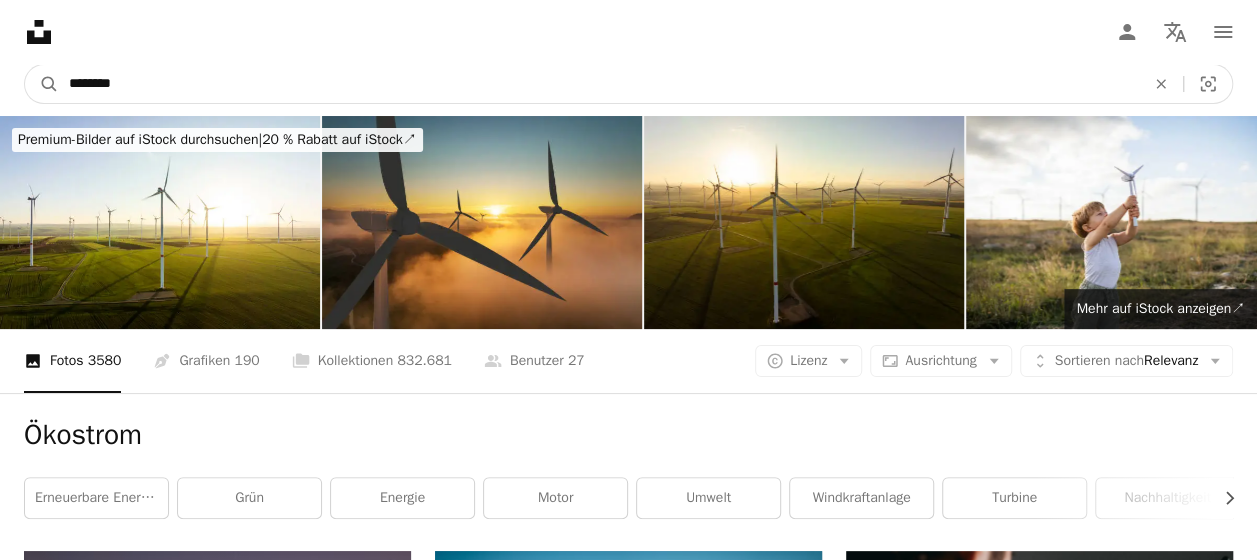 drag, startPoint x: 212, startPoint y: 92, endPoint x: -88, endPoint y: 96, distance: 300.02667 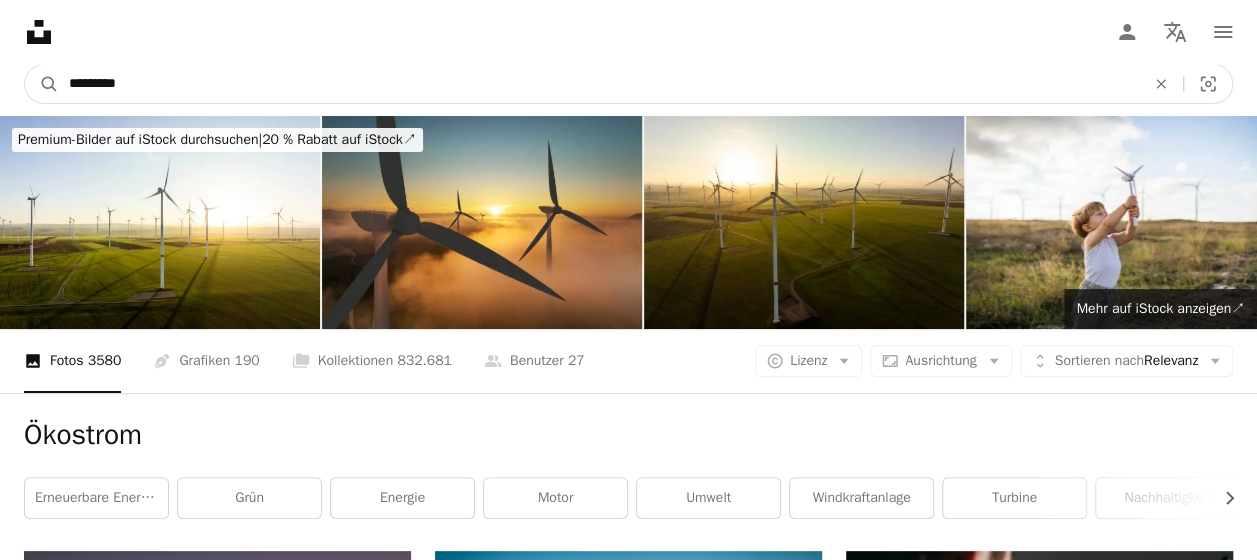 type on "*********" 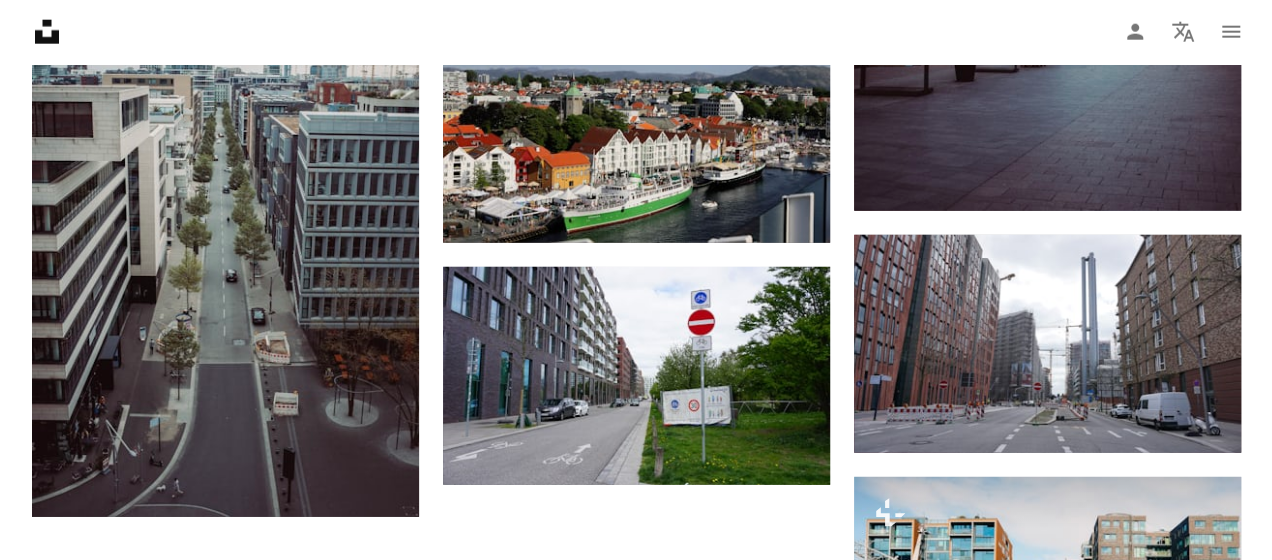 scroll, scrollTop: 2500, scrollLeft: 0, axis: vertical 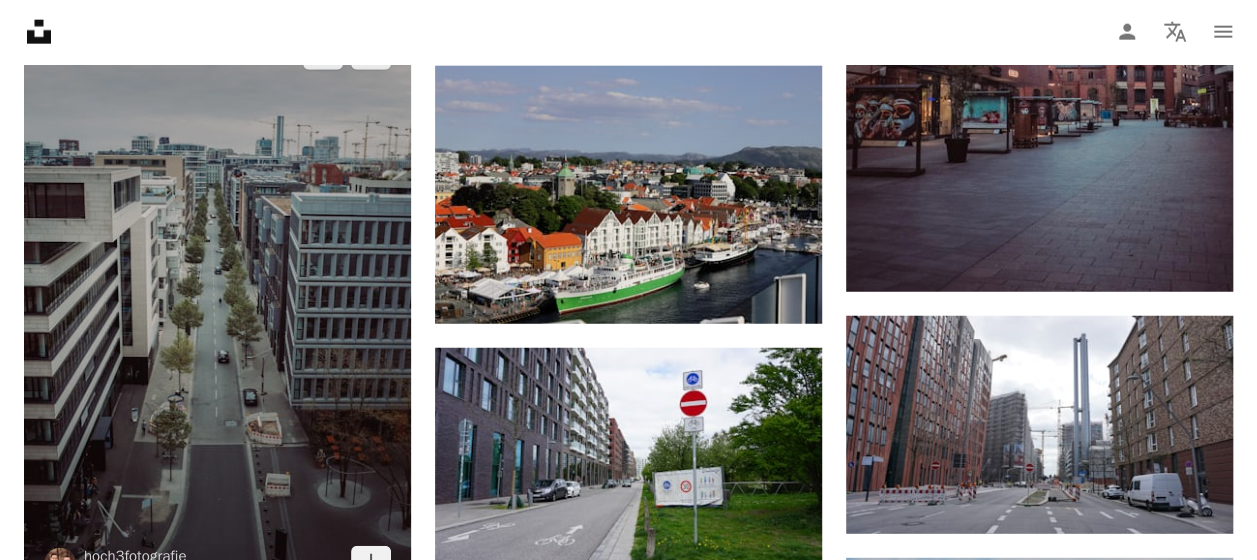 click at bounding box center (217, 308) 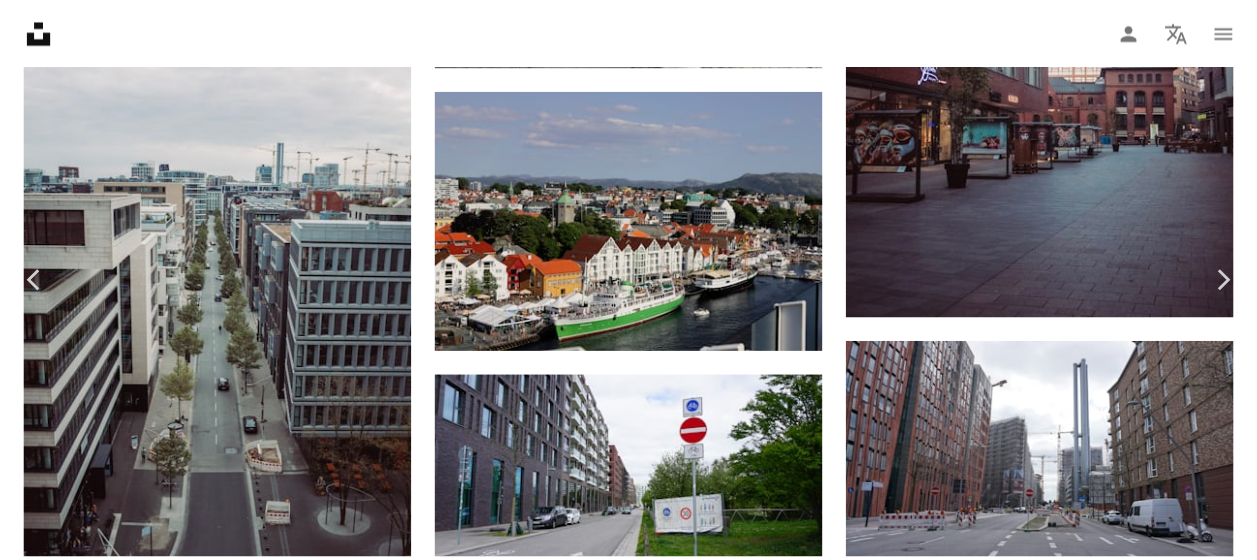 scroll, scrollTop: 0, scrollLeft: 0, axis: both 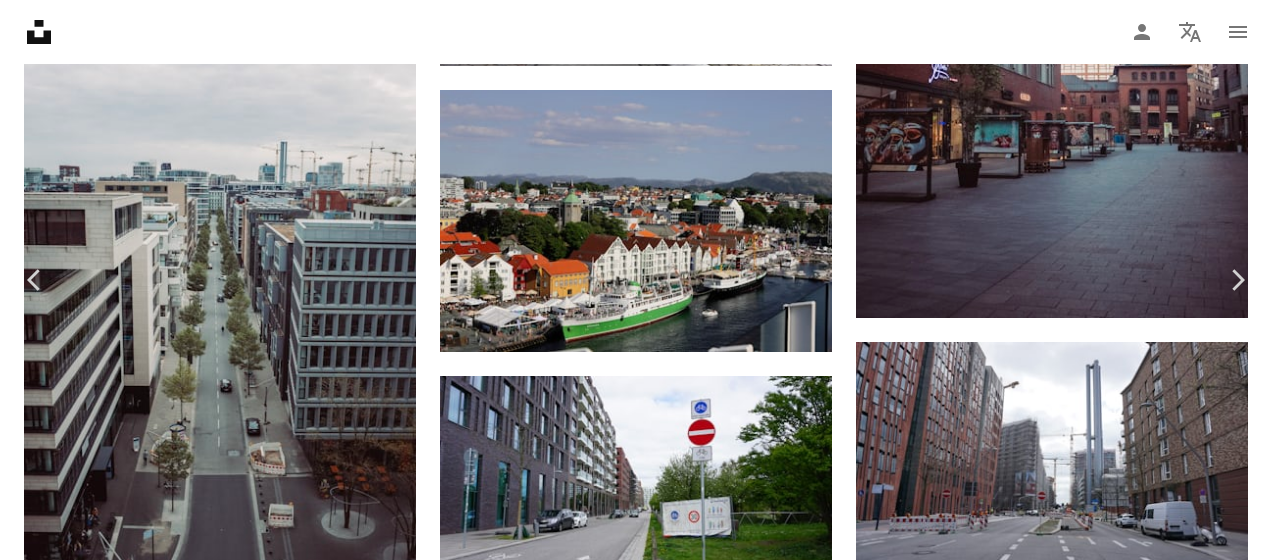 click on "Chevron down" 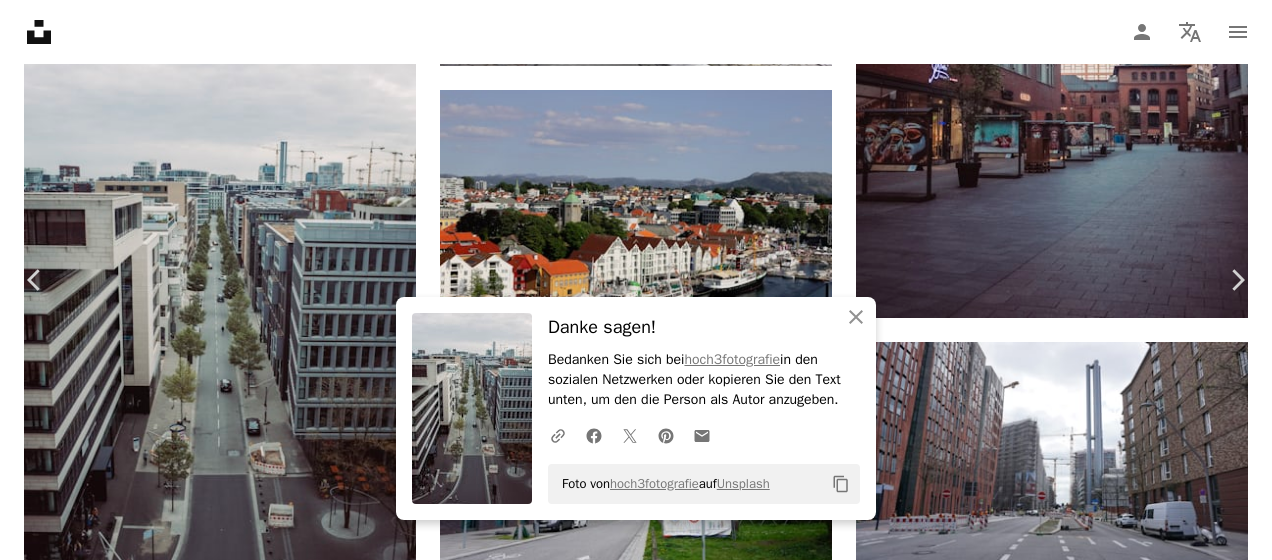 click on "[FIRST] [LAST]" at bounding box center [628, 4563] 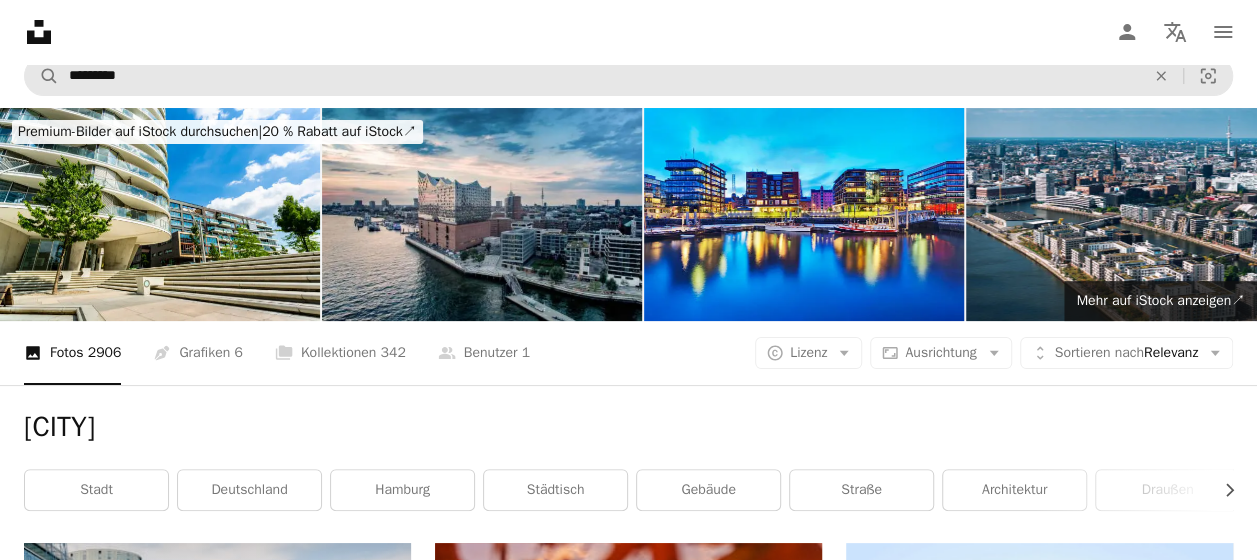 scroll, scrollTop: 0, scrollLeft: 0, axis: both 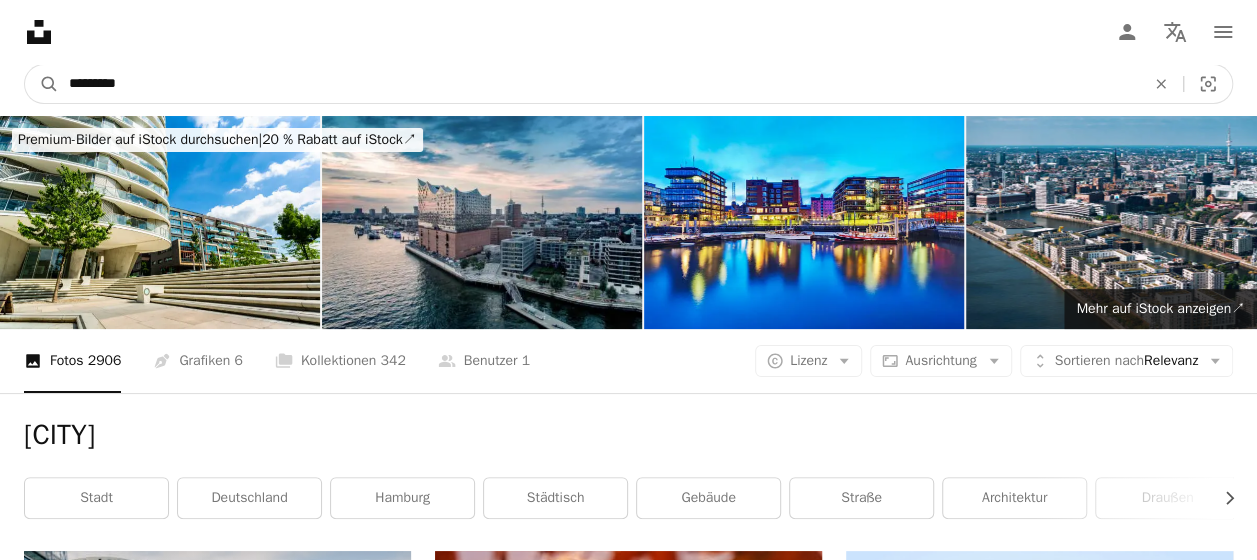 drag, startPoint x: 134, startPoint y: 76, endPoint x: -62, endPoint y: 63, distance: 196.43065 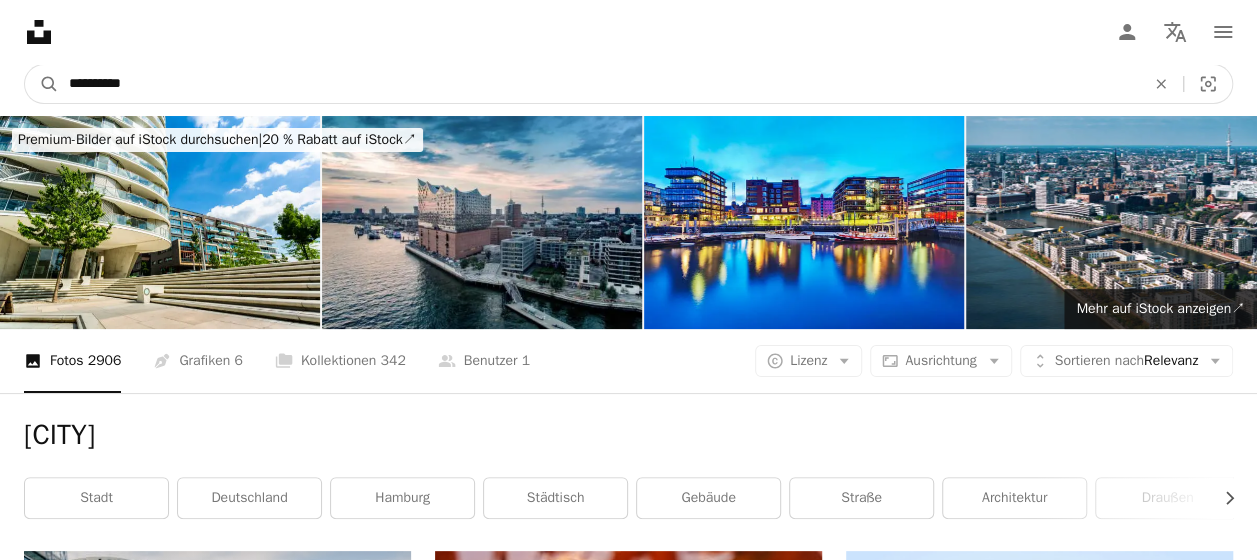 type on "**********" 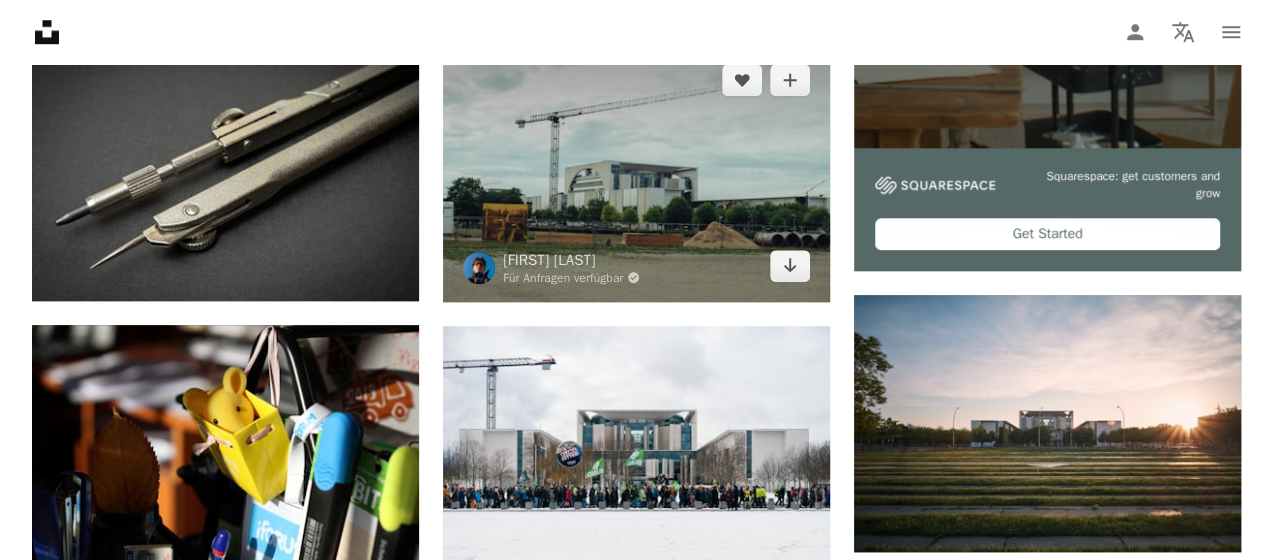 scroll, scrollTop: 800, scrollLeft: 0, axis: vertical 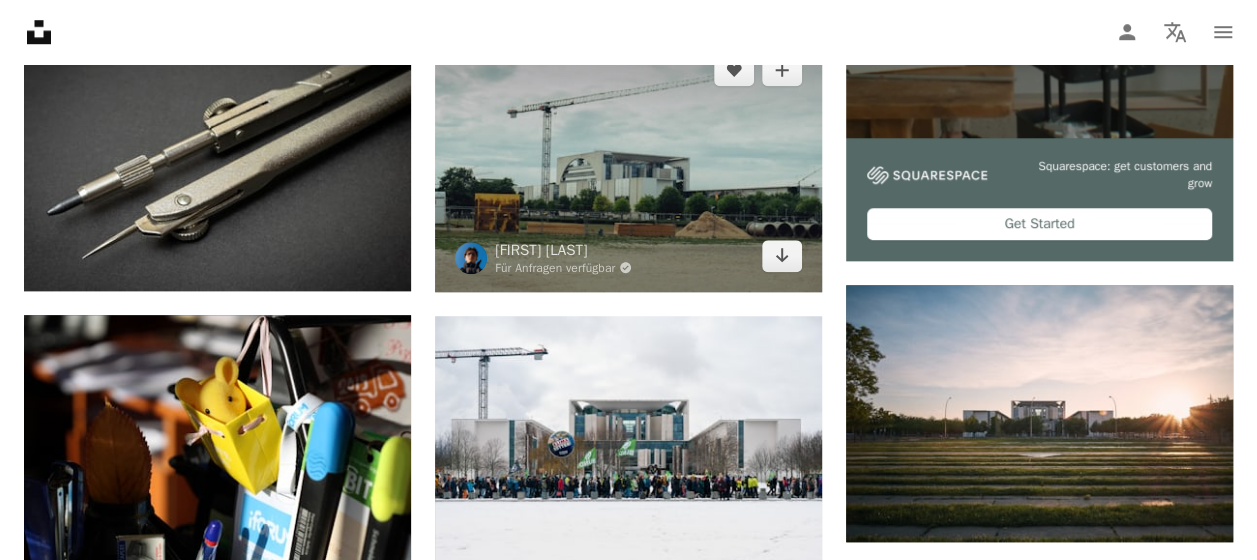 click at bounding box center (628, 163) 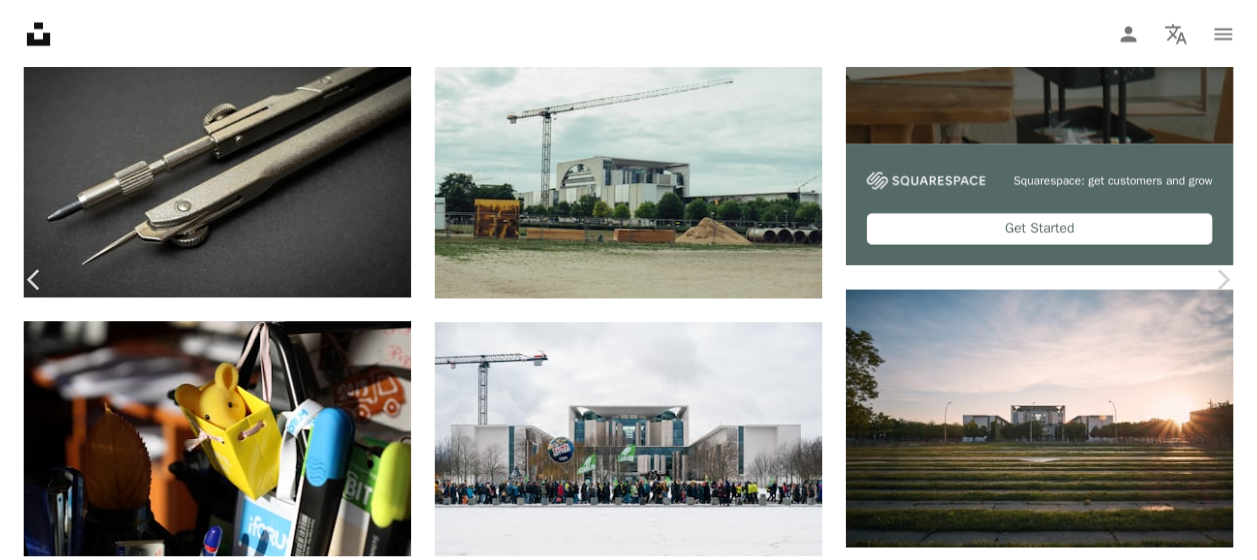 scroll, scrollTop: 400, scrollLeft: 0, axis: vertical 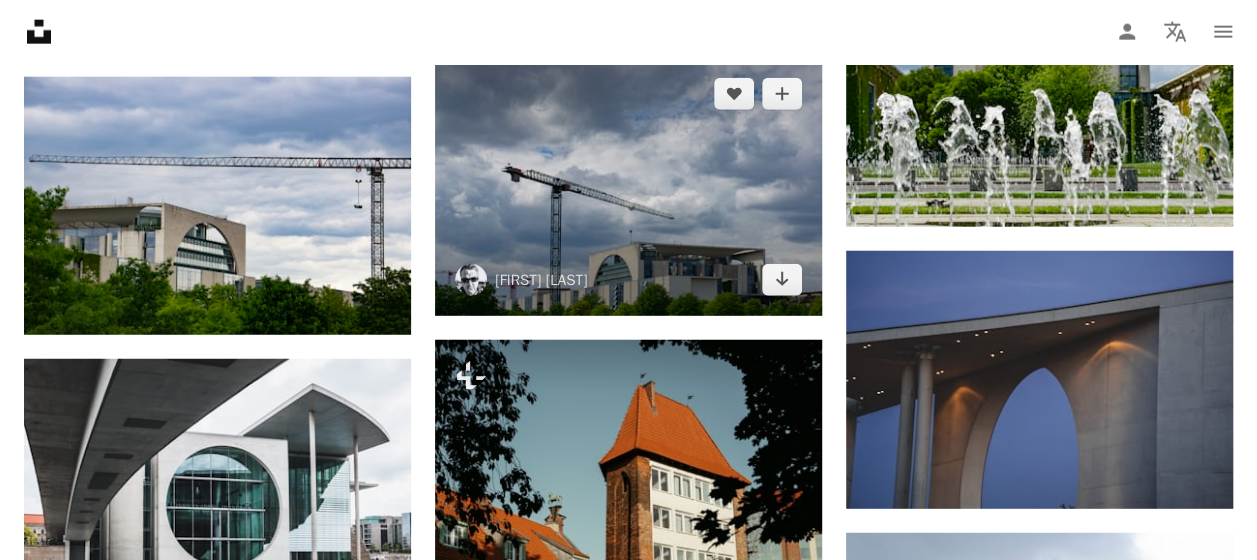 click at bounding box center (628, 187) 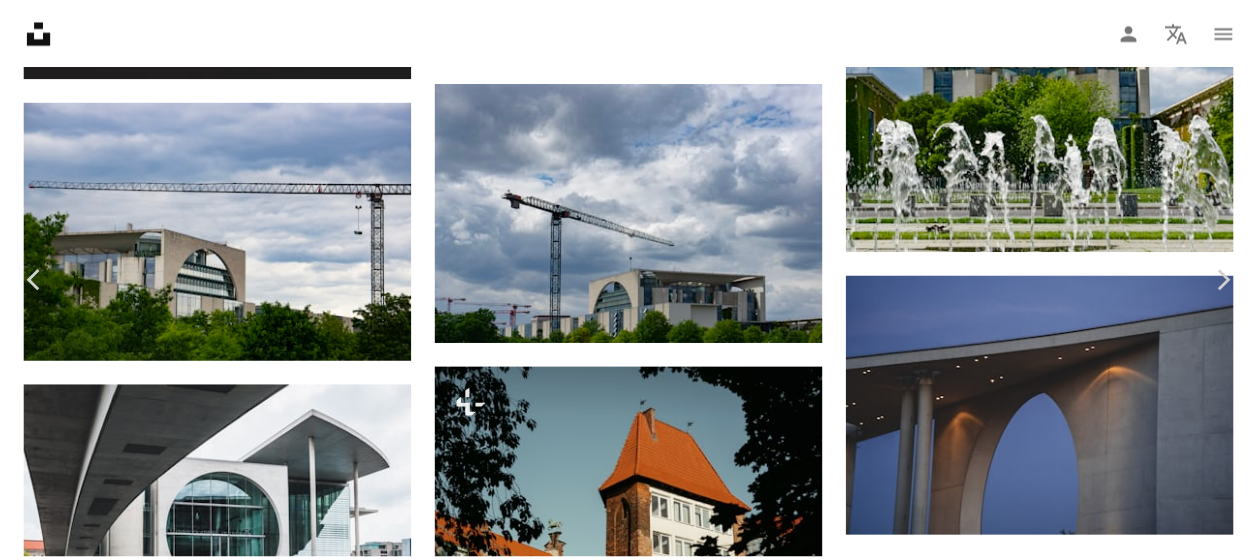 scroll, scrollTop: 100, scrollLeft: 0, axis: vertical 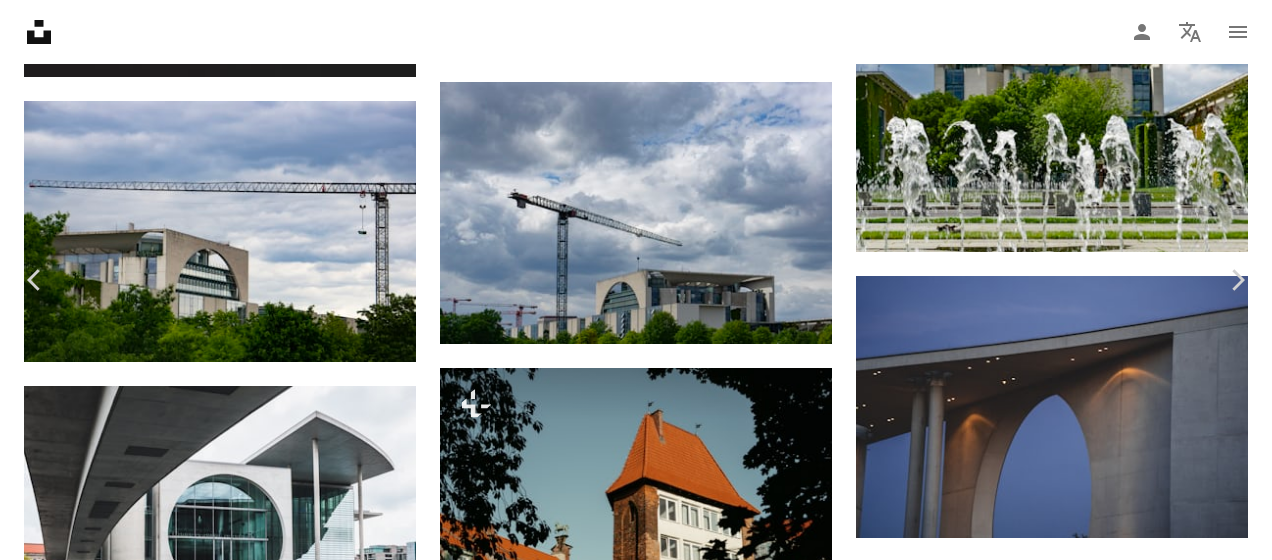 click on "Chevron down" 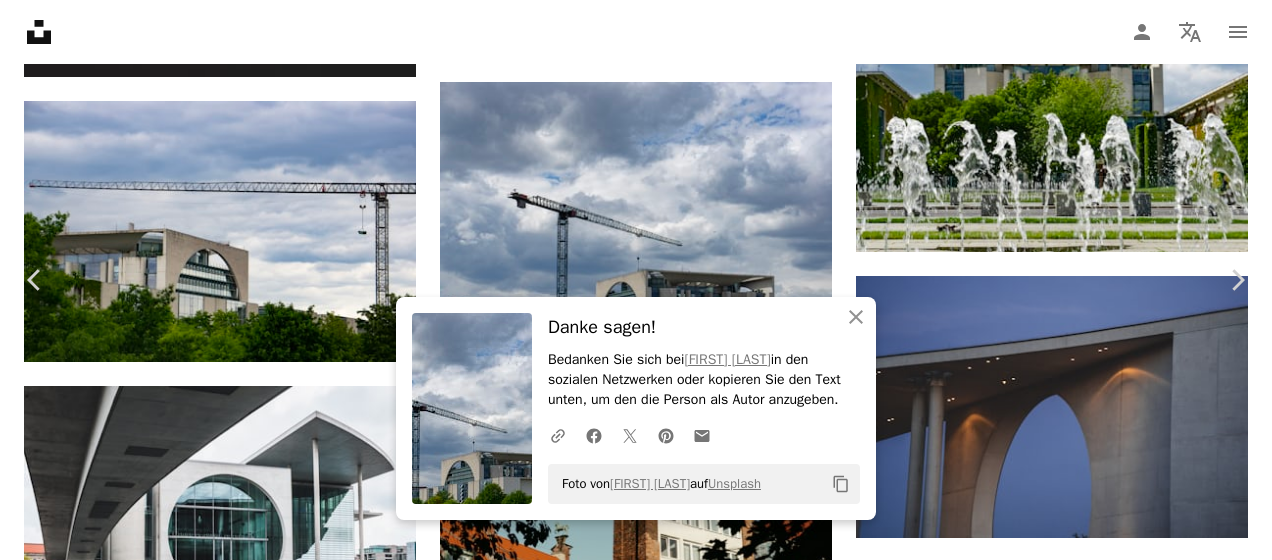 click on "An X shape" at bounding box center (20, 20) 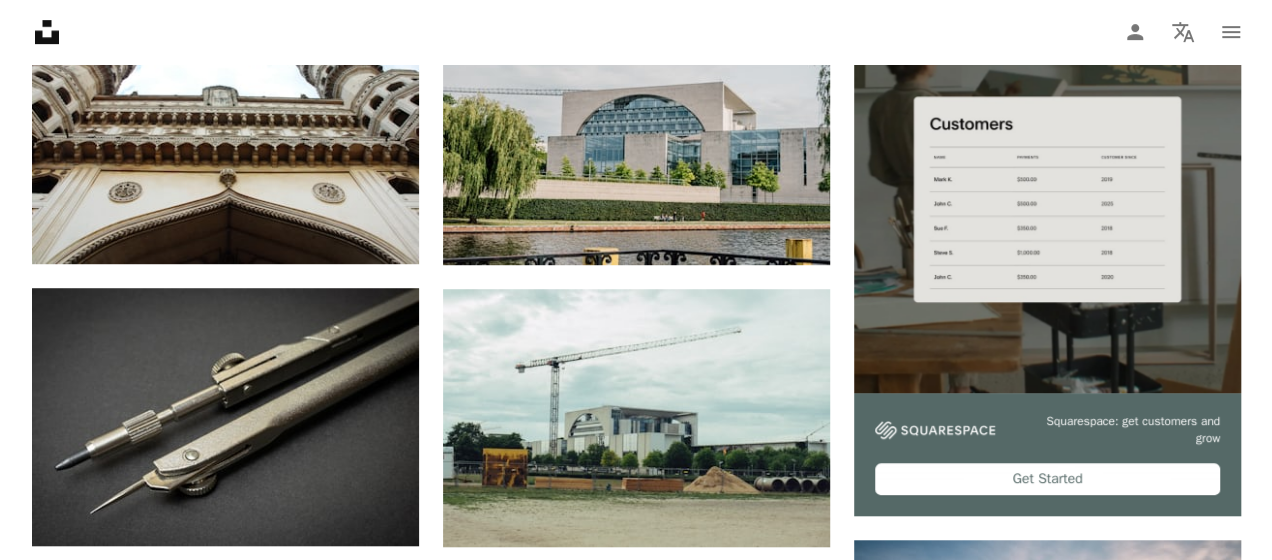 scroll, scrollTop: 600, scrollLeft: 0, axis: vertical 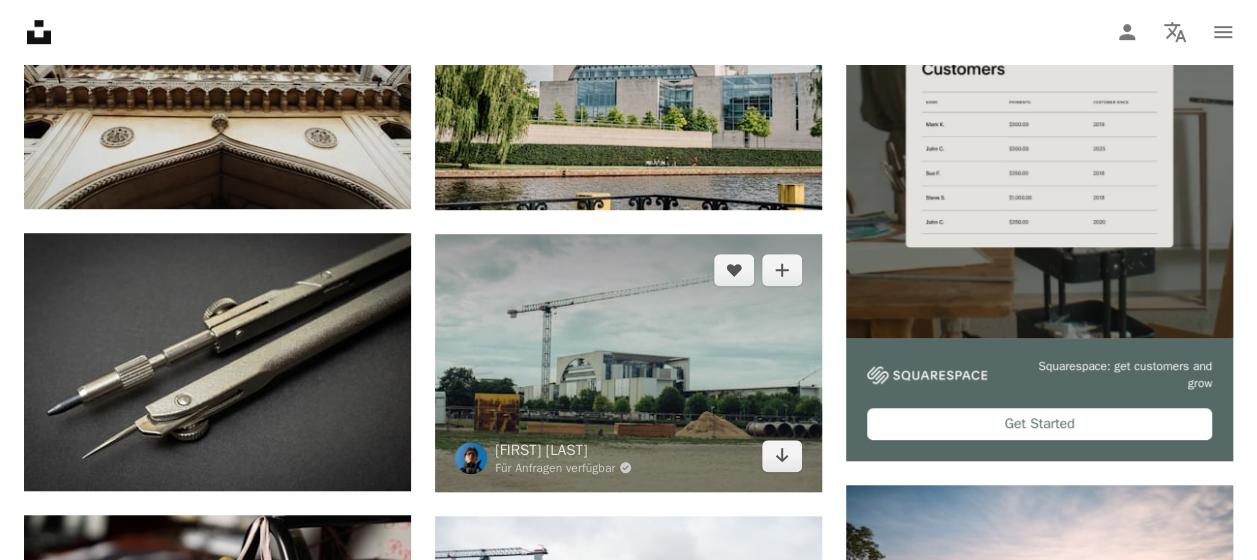 click at bounding box center (628, 363) 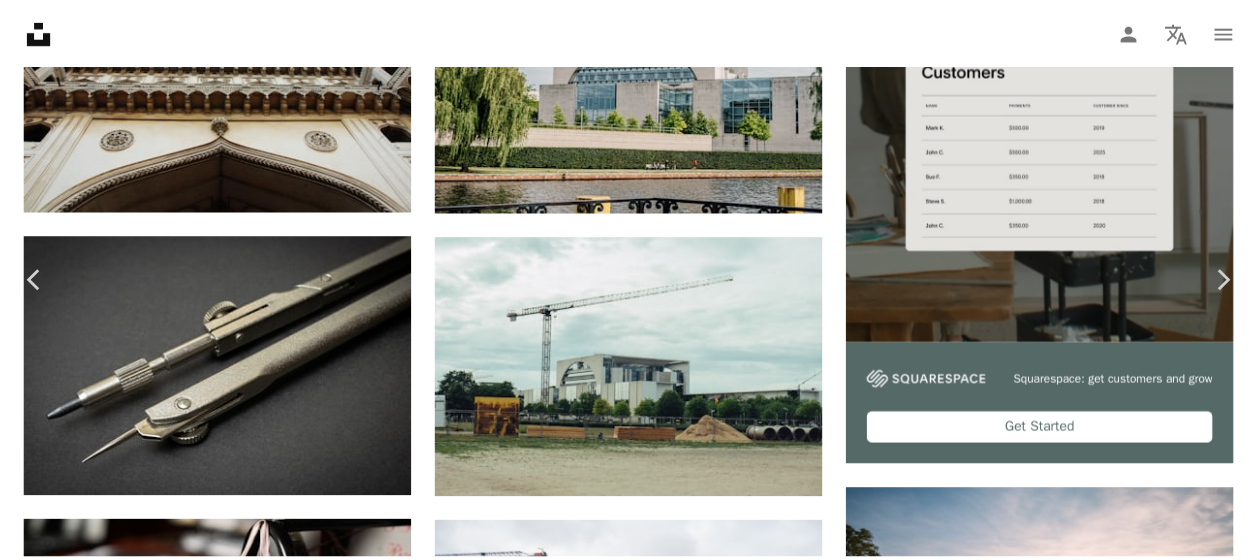 scroll, scrollTop: 0, scrollLeft: 0, axis: both 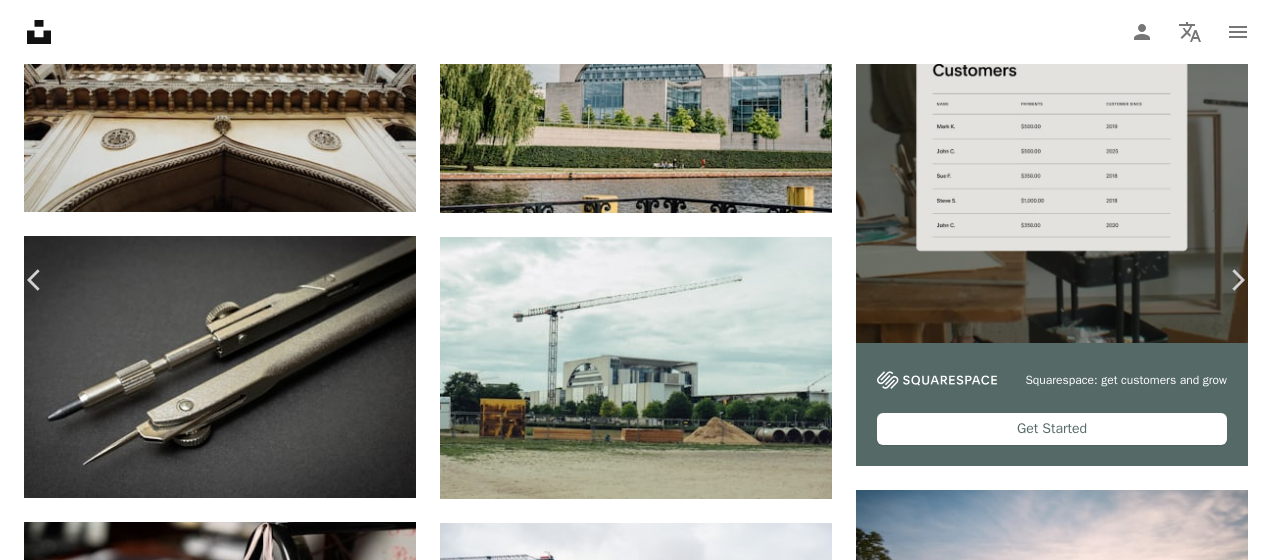click 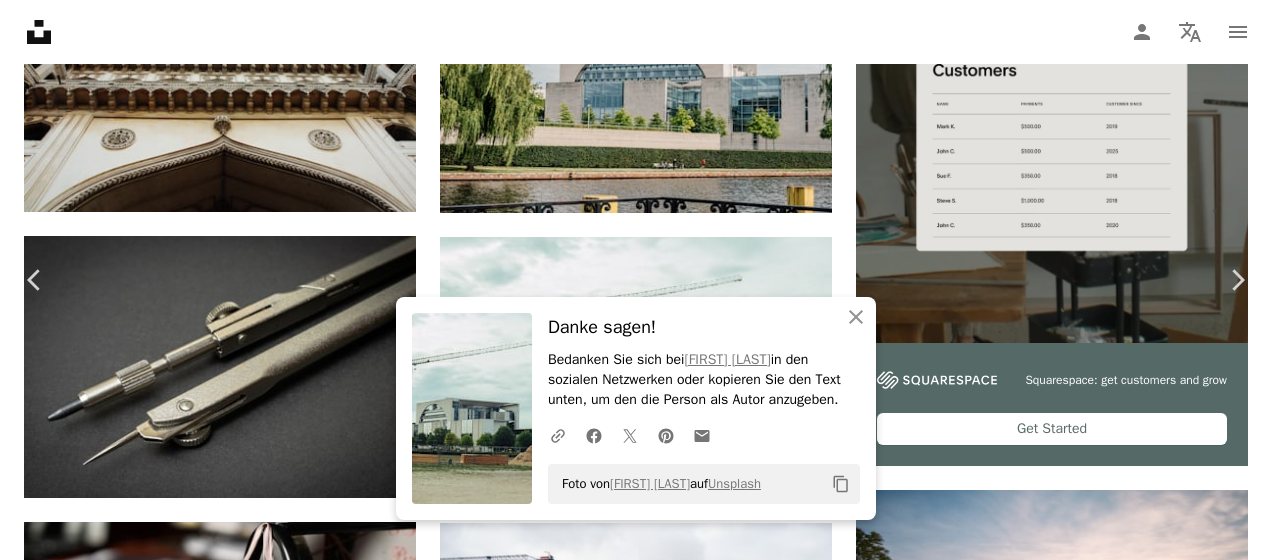 click on "An X shape" at bounding box center [20, 20] 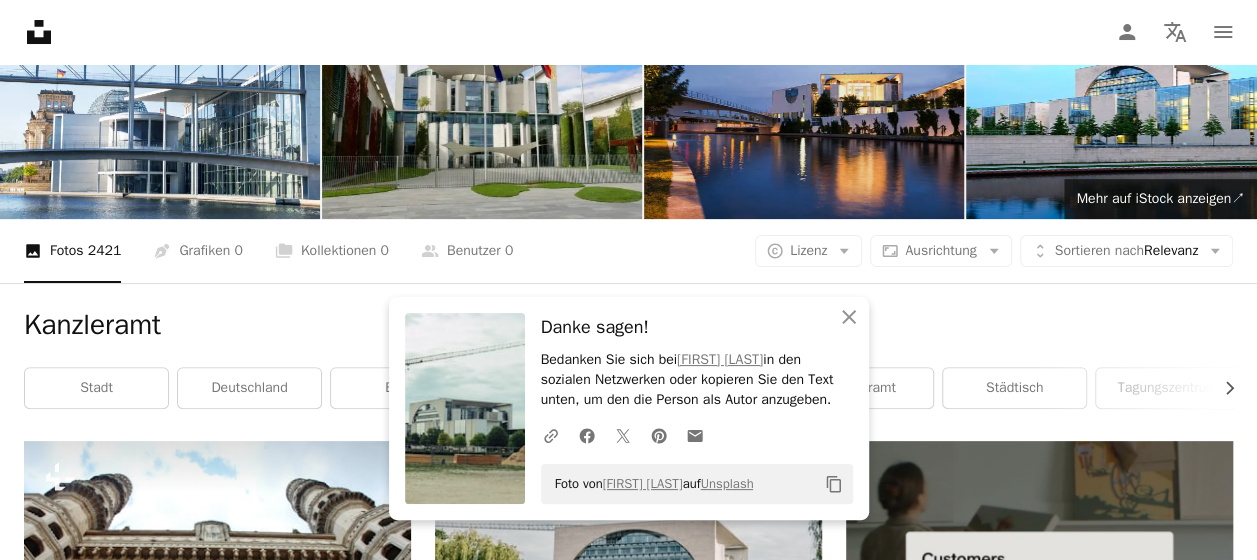 scroll, scrollTop: 0, scrollLeft: 0, axis: both 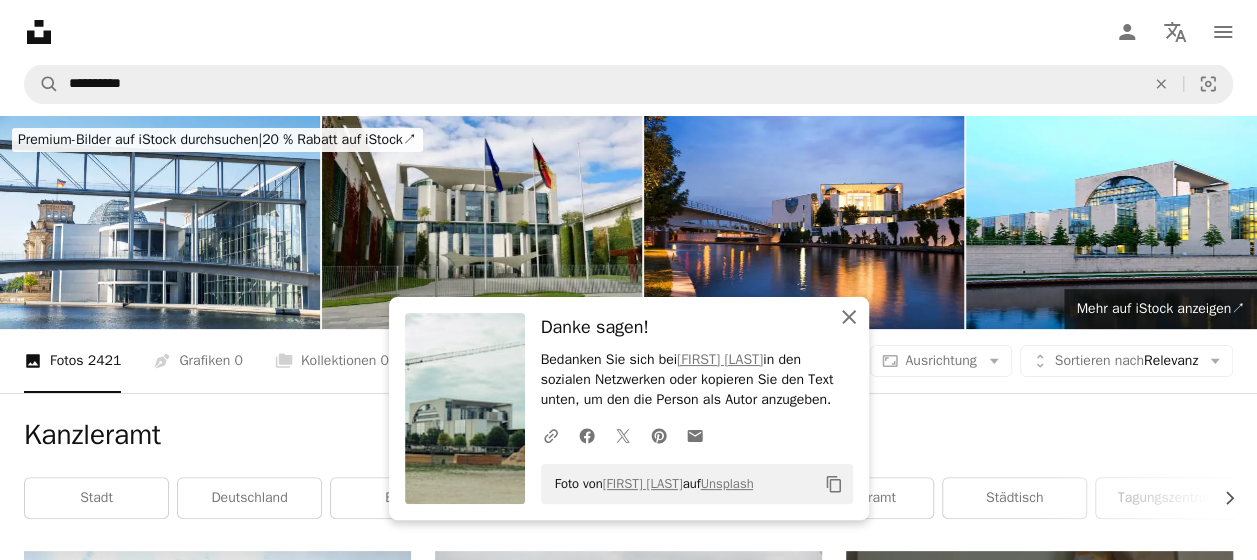 click 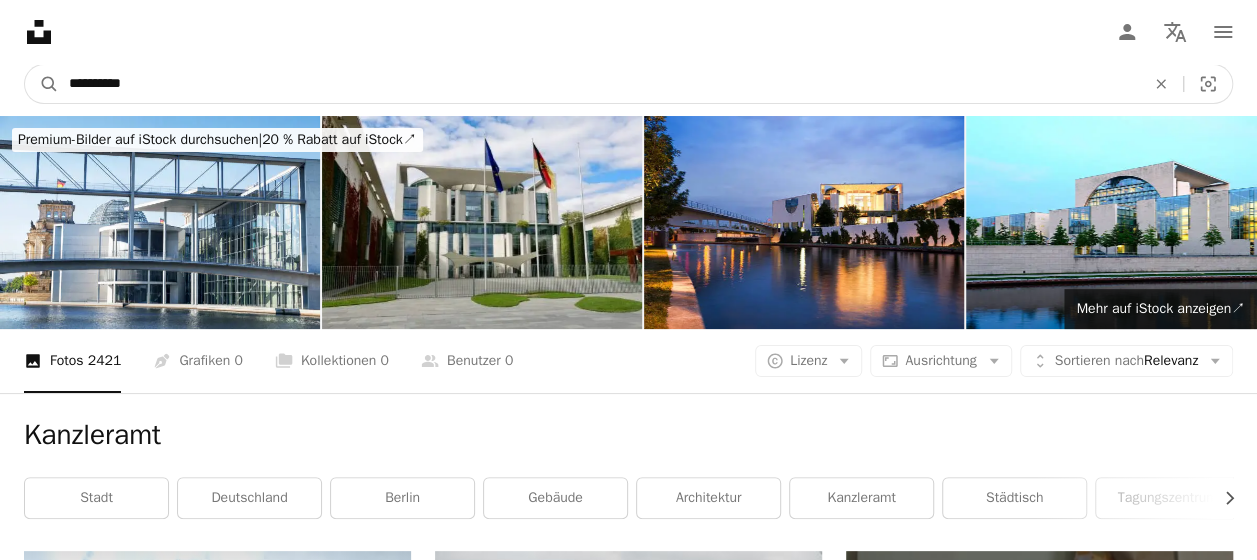click on "**********" at bounding box center [599, 84] 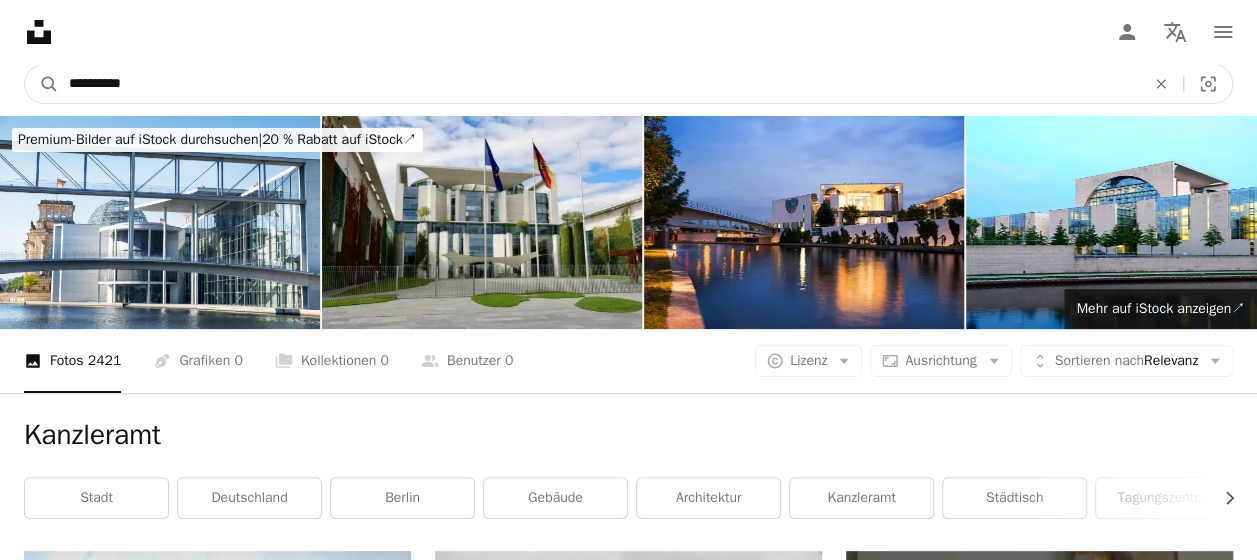 type on "**********" 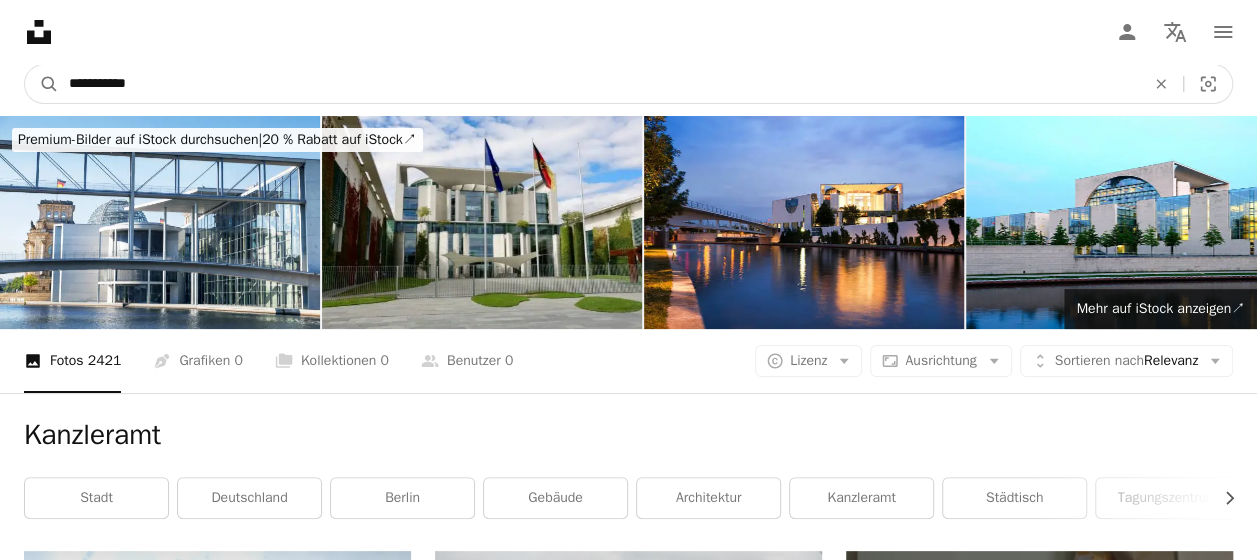 click on "A magnifying glass" at bounding box center (42, 84) 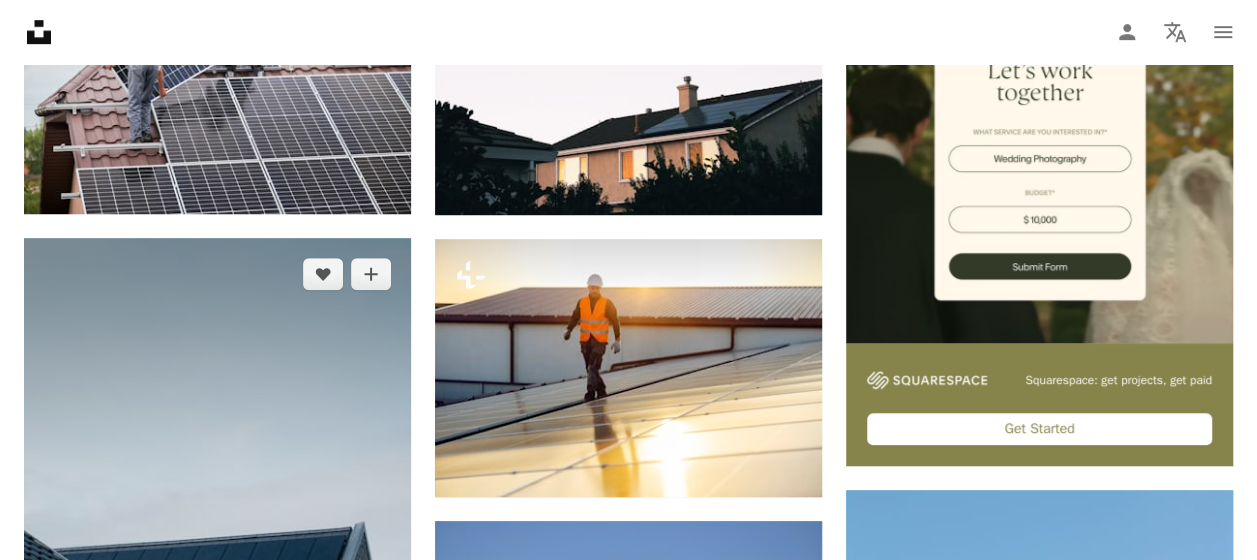 scroll, scrollTop: 0, scrollLeft: 0, axis: both 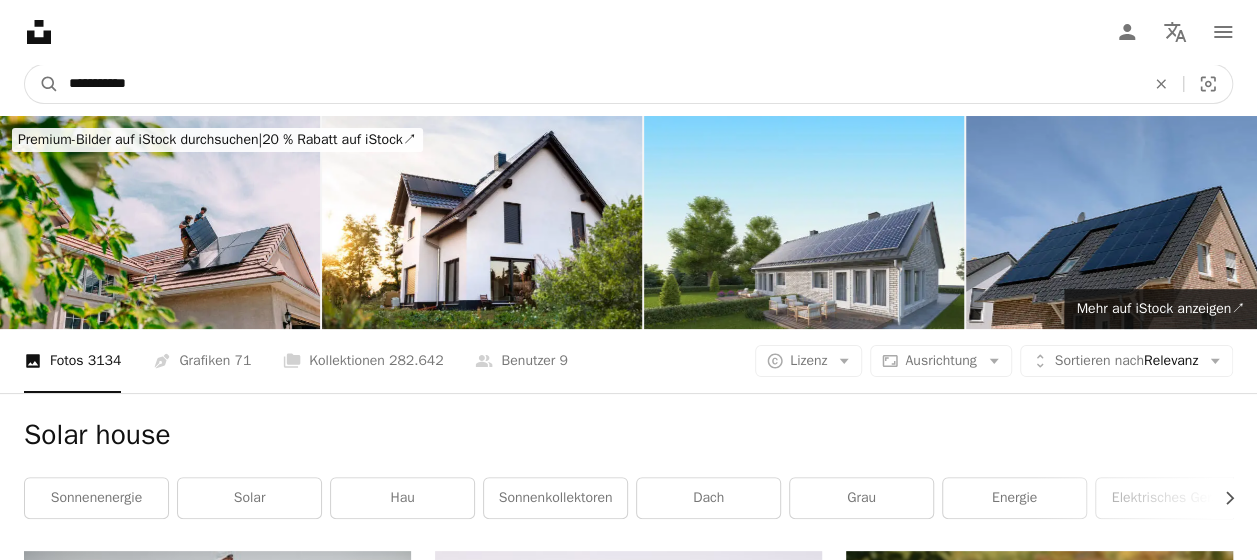 click on "**********" at bounding box center [599, 84] 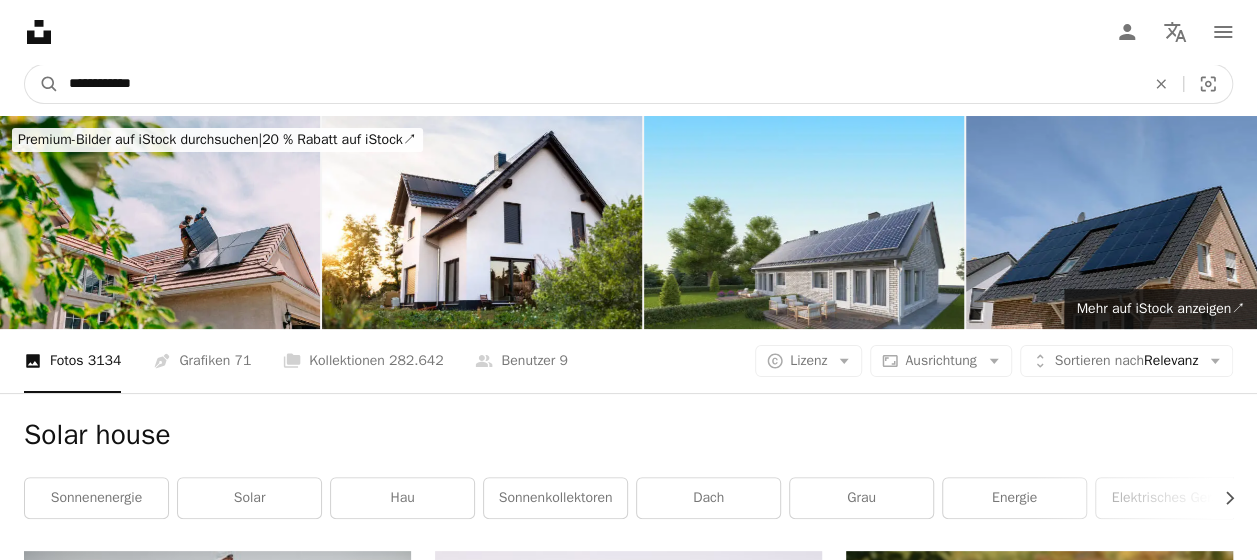 type on "**********" 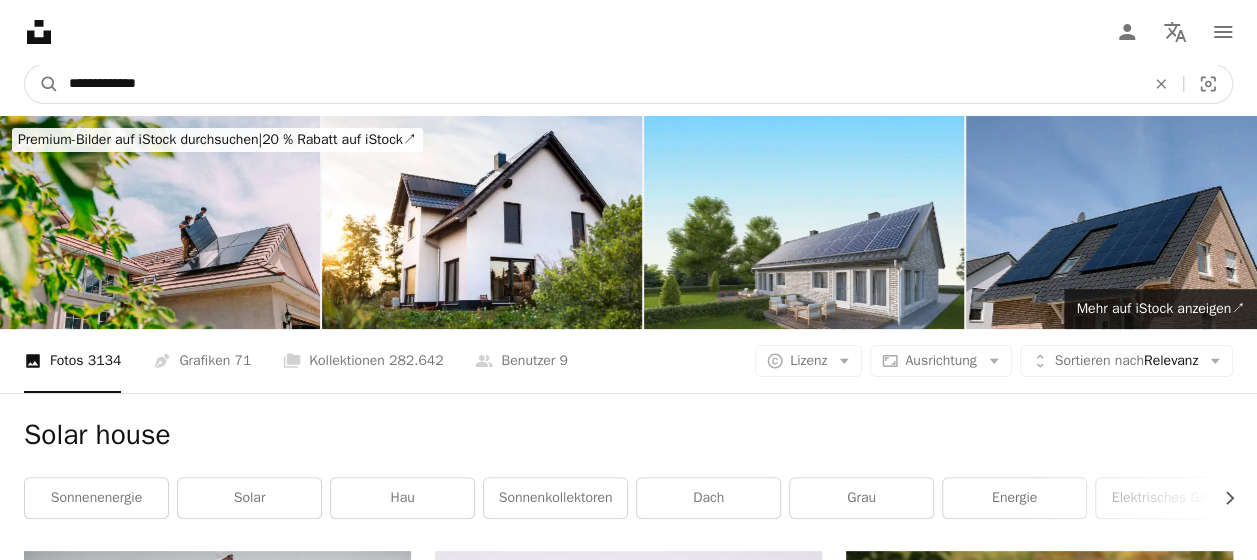 click on "A magnifying glass" at bounding box center [42, 84] 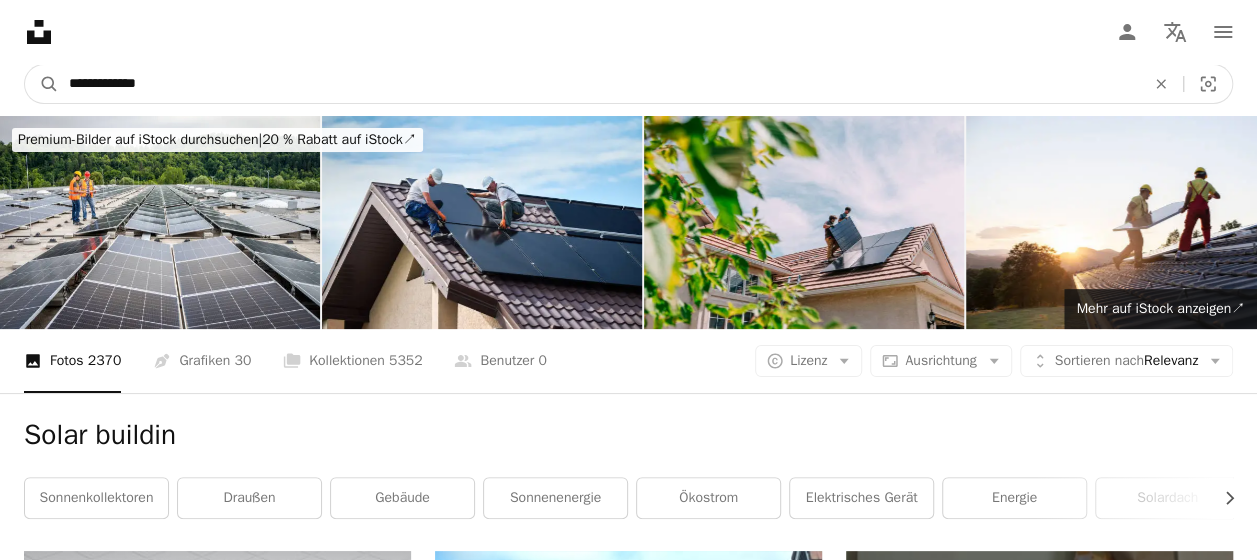 click on "**********" at bounding box center (599, 84) 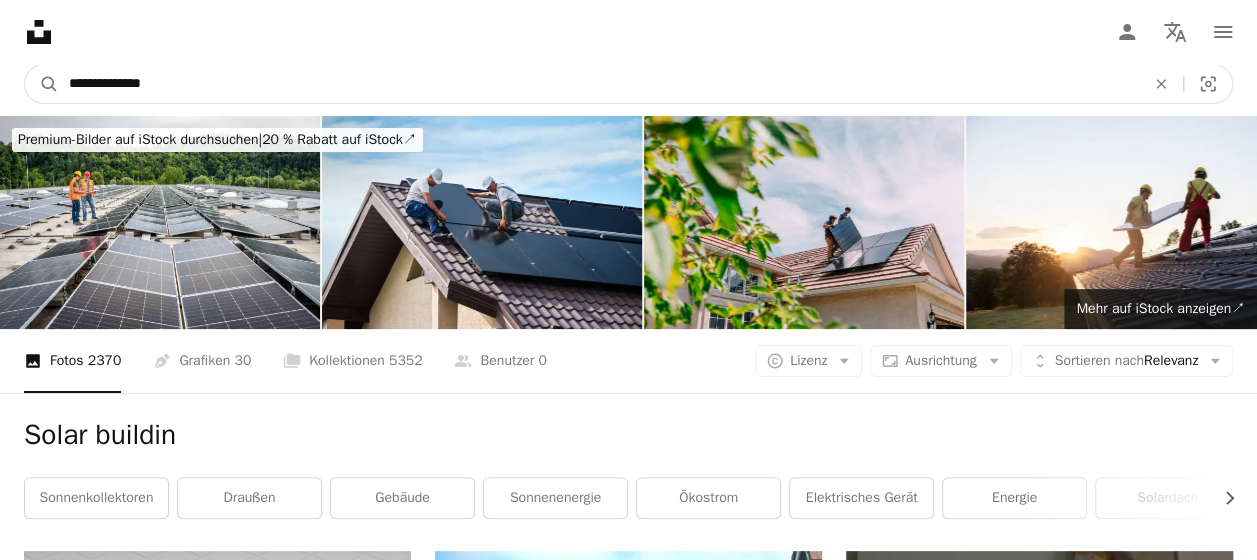 type on "**********" 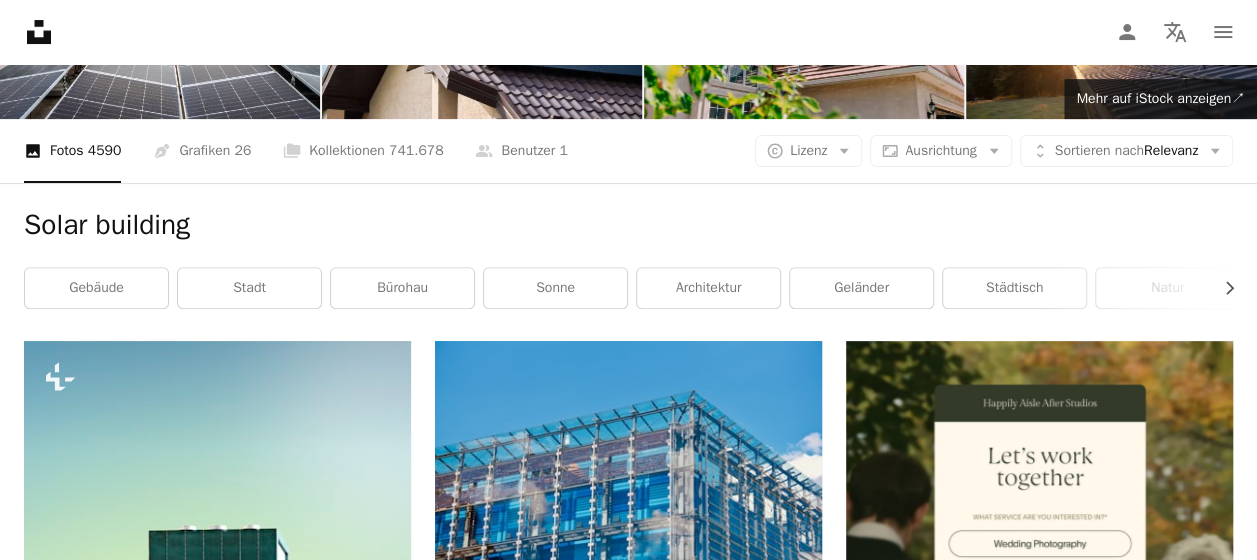 scroll, scrollTop: 0, scrollLeft: 0, axis: both 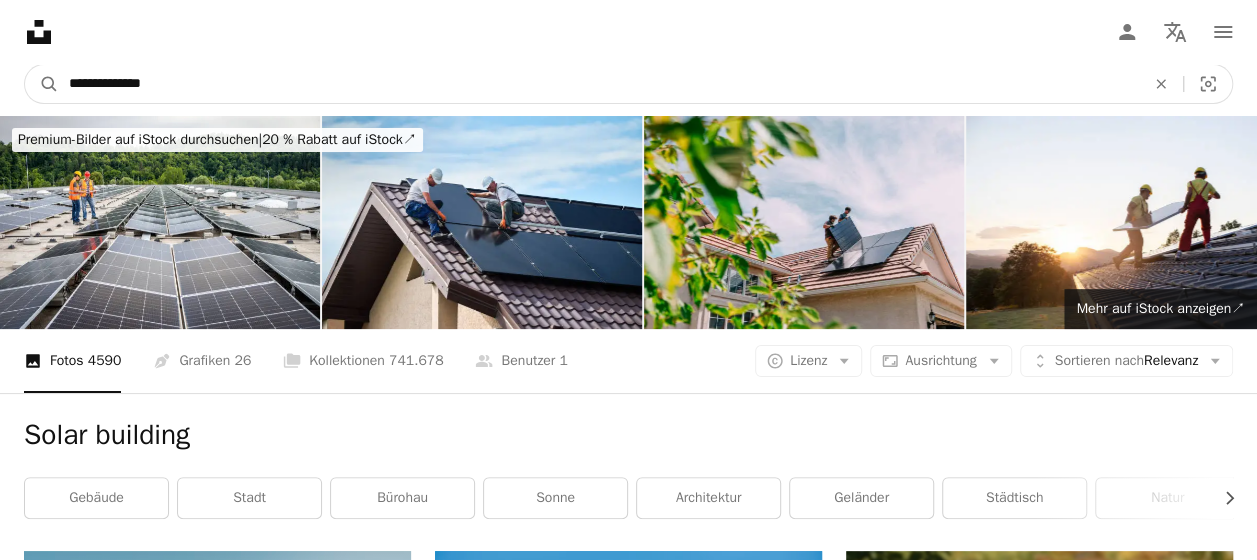 click on "**********" at bounding box center (599, 84) 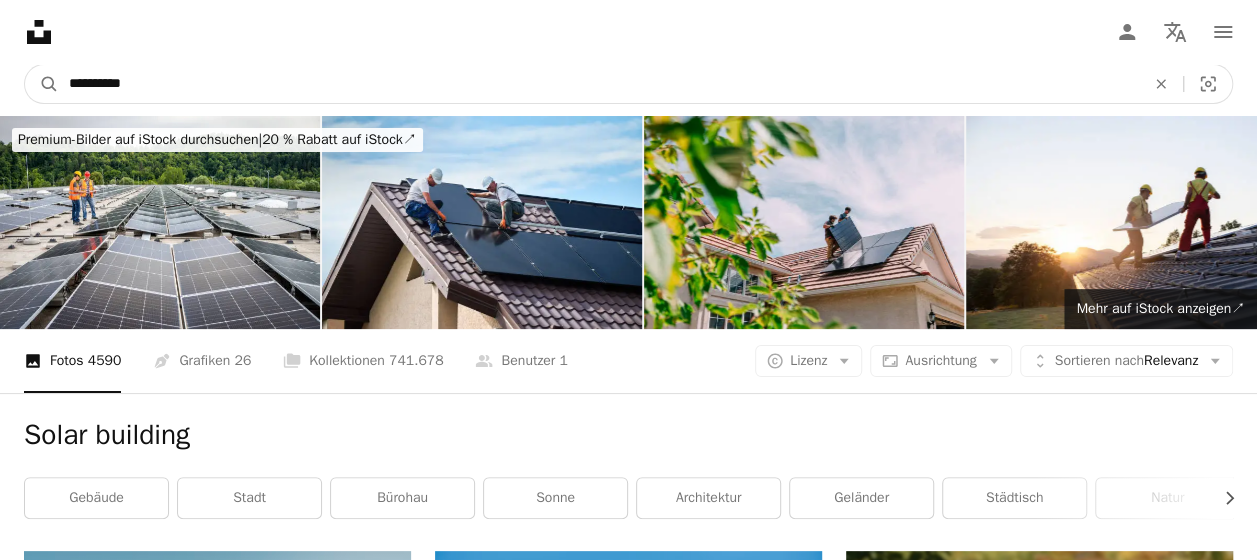 type on "**********" 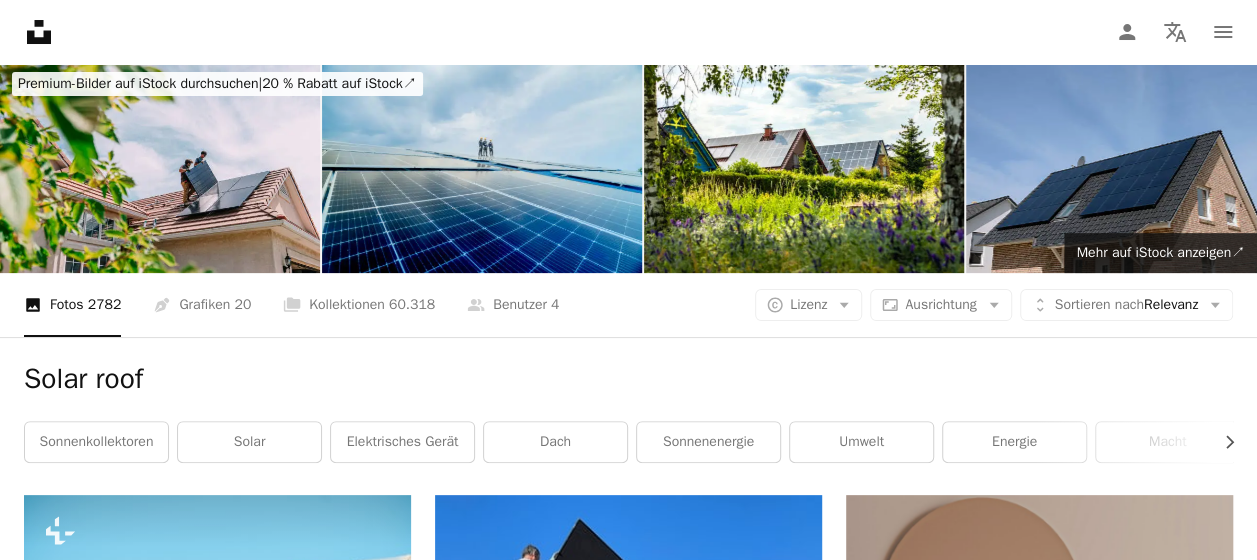 scroll, scrollTop: 0, scrollLeft: 0, axis: both 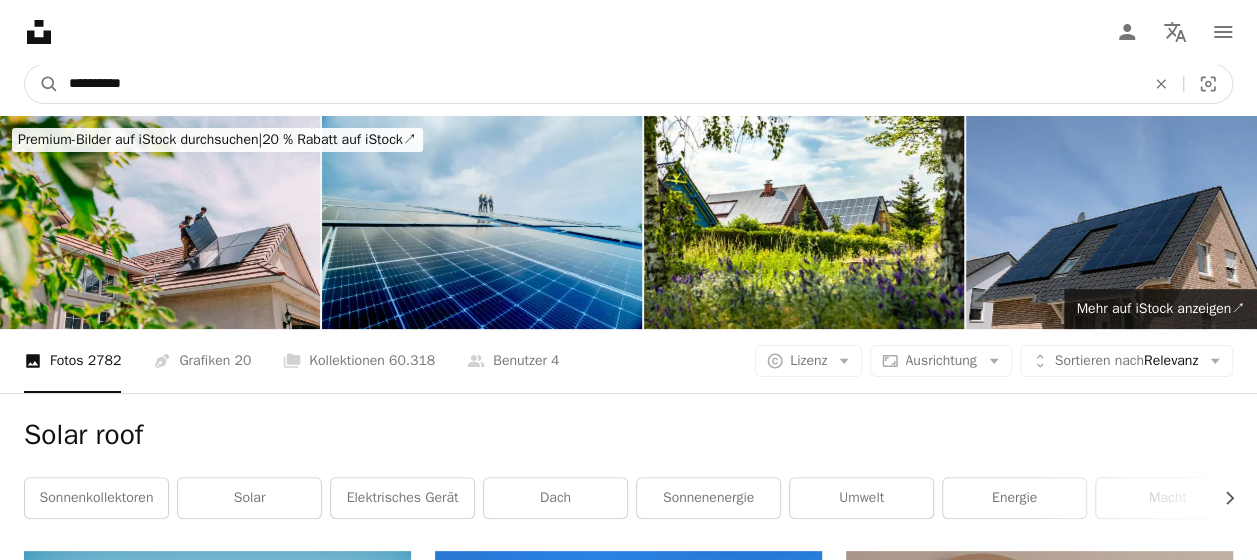 drag, startPoint x: 137, startPoint y: 83, endPoint x: -86, endPoint y: 80, distance: 223.02017 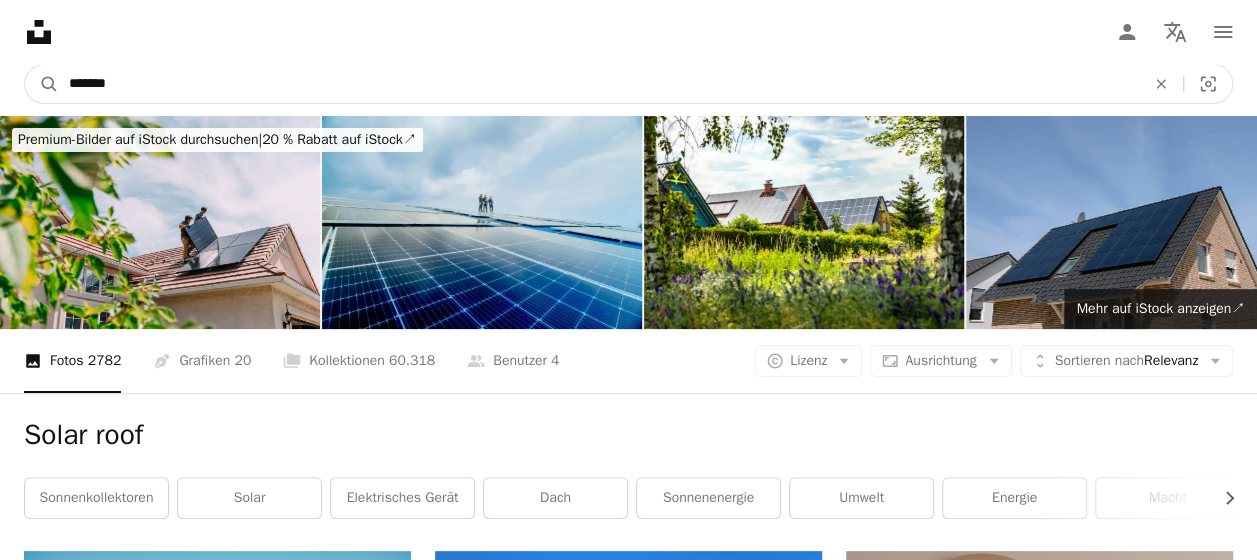 type on "*******" 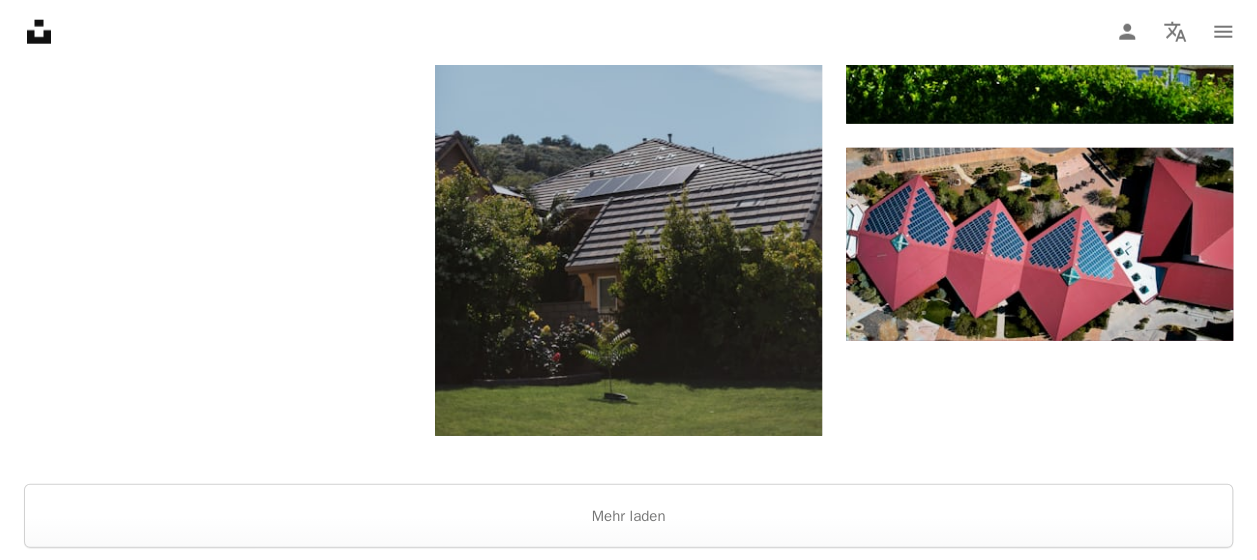 scroll, scrollTop: 2600, scrollLeft: 0, axis: vertical 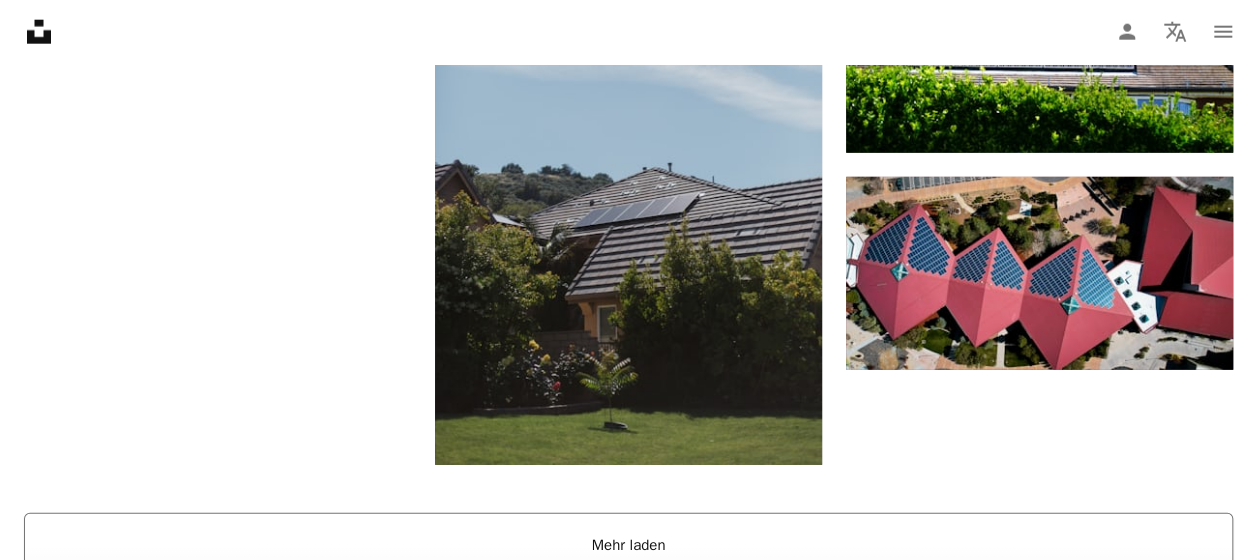 click on "Mehr laden" at bounding box center (628, 545) 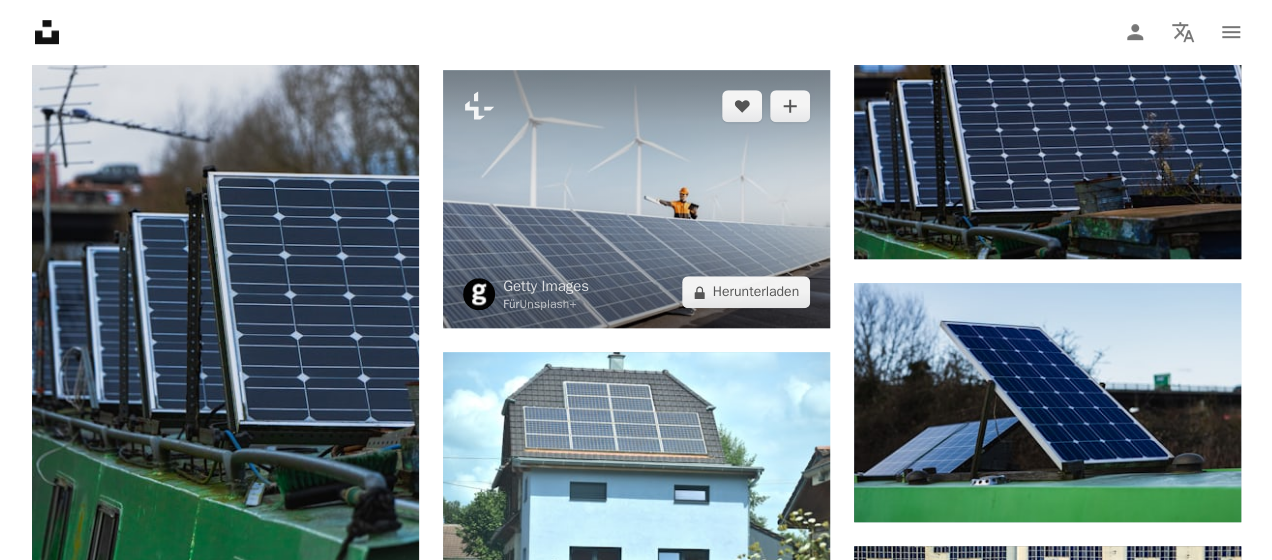 scroll, scrollTop: 4400, scrollLeft: 0, axis: vertical 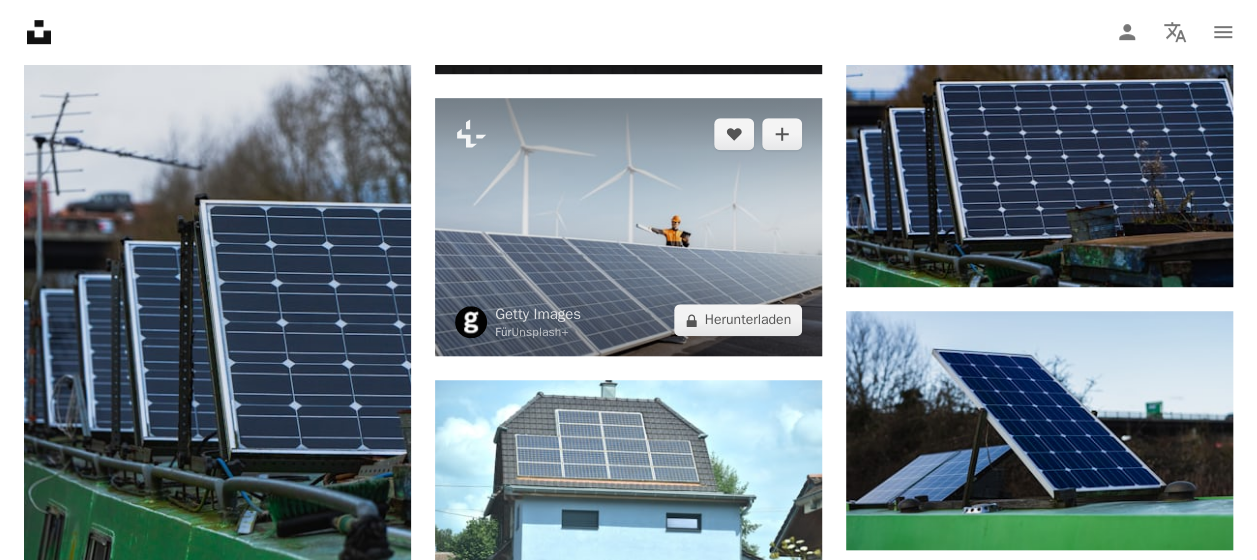 click at bounding box center [628, 227] 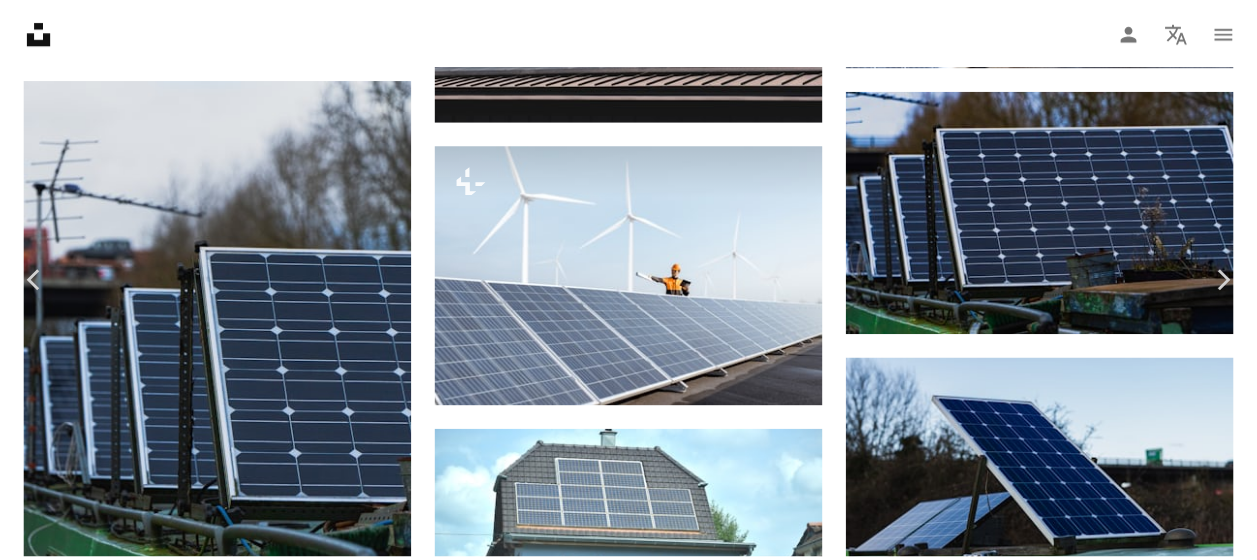 scroll, scrollTop: 300, scrollLeft: 0, axis: vertical 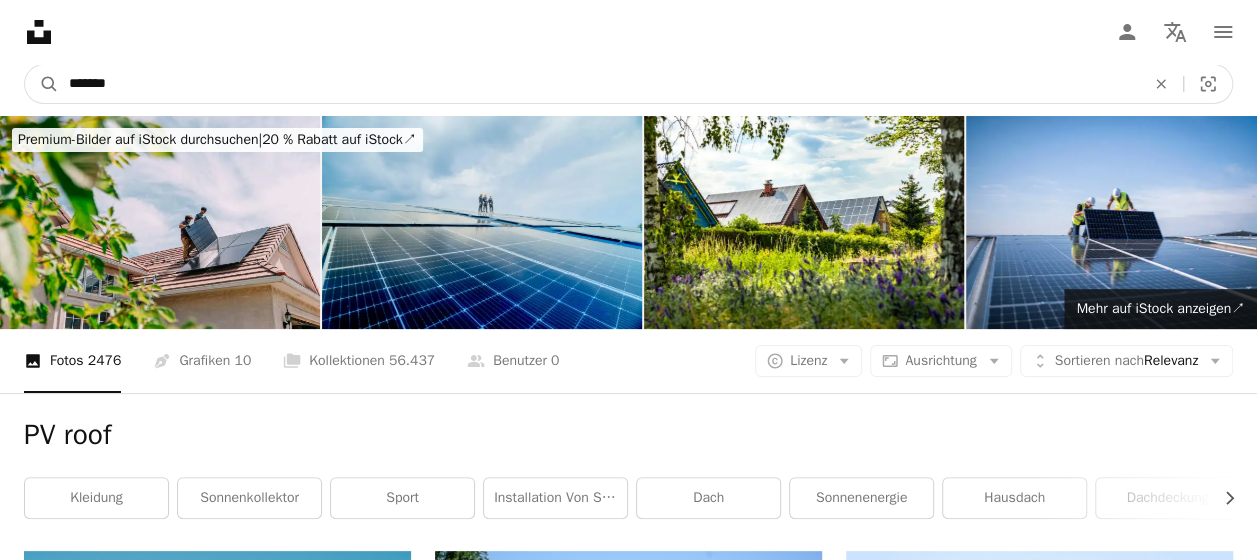 drag, startPoint x: 152, startPoint y: 88, endPoint x: -68, endPoint y: 79, distance: 220.18402 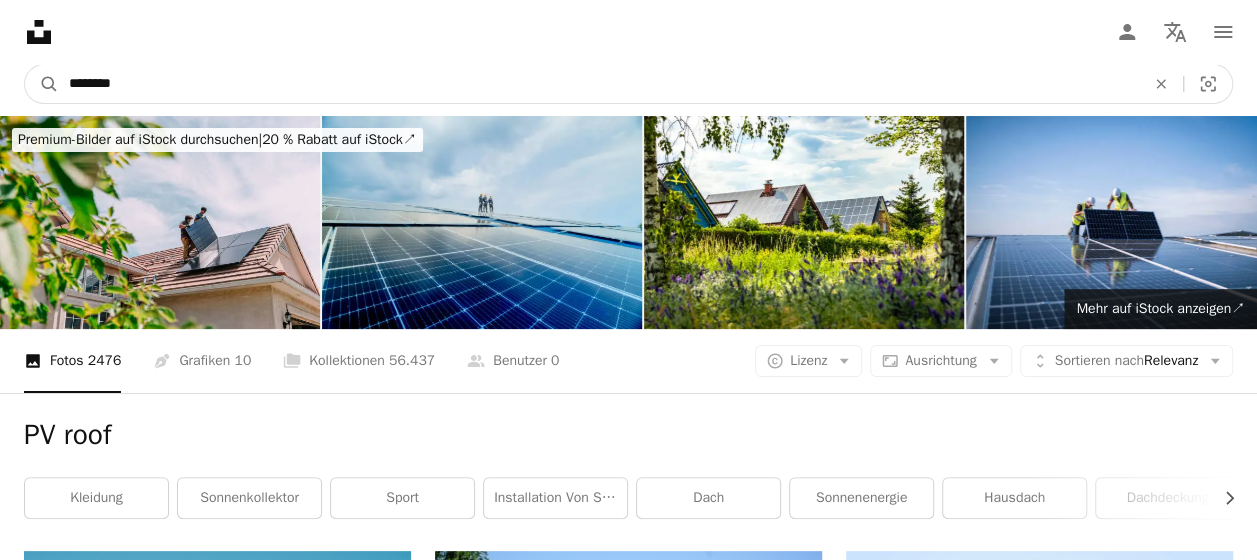 click on "********" at bounding box center (599, 84) 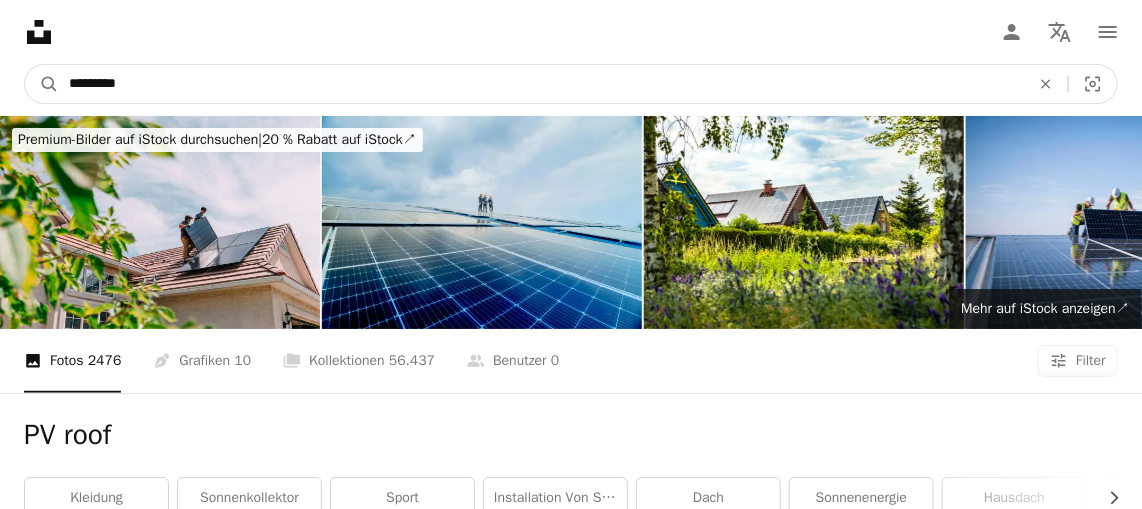 type on "*********" 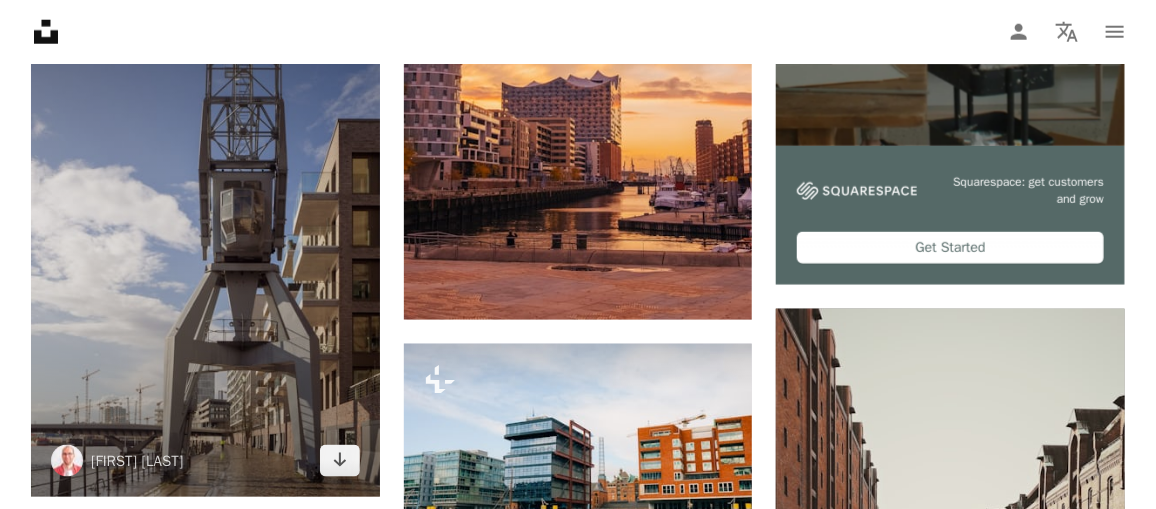 scroll, scrollTop: 727, scrollLeft: 0, axis: vertical 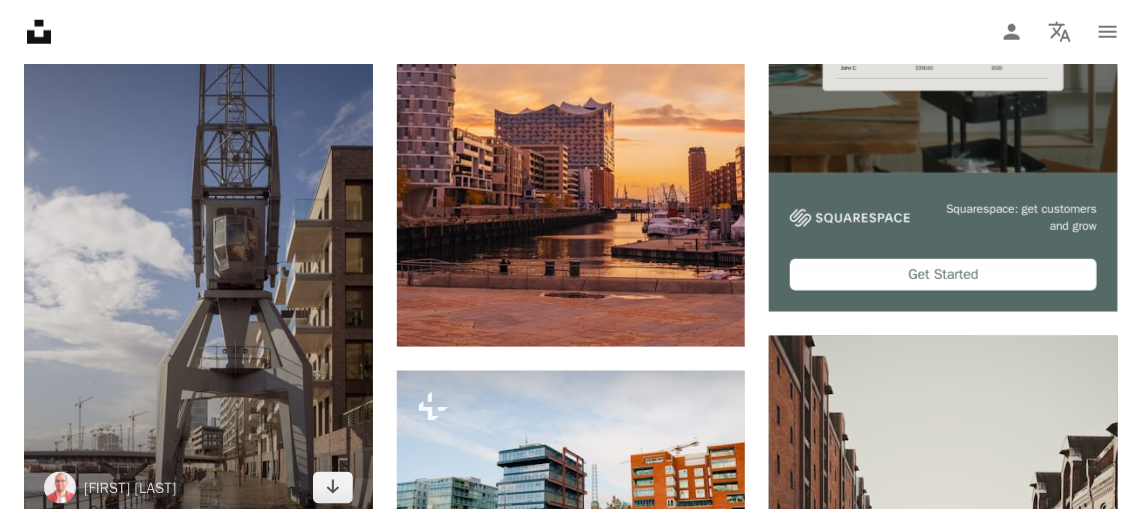 click at bounding box center (198, 262) 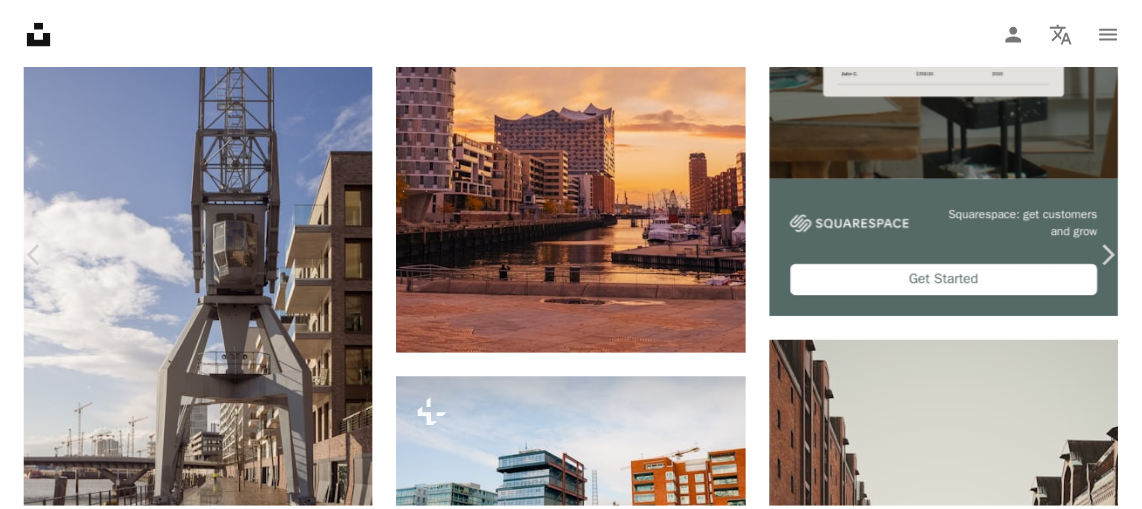scroll, scrollTop: 272, scrollLeft: 0, axis: vertical 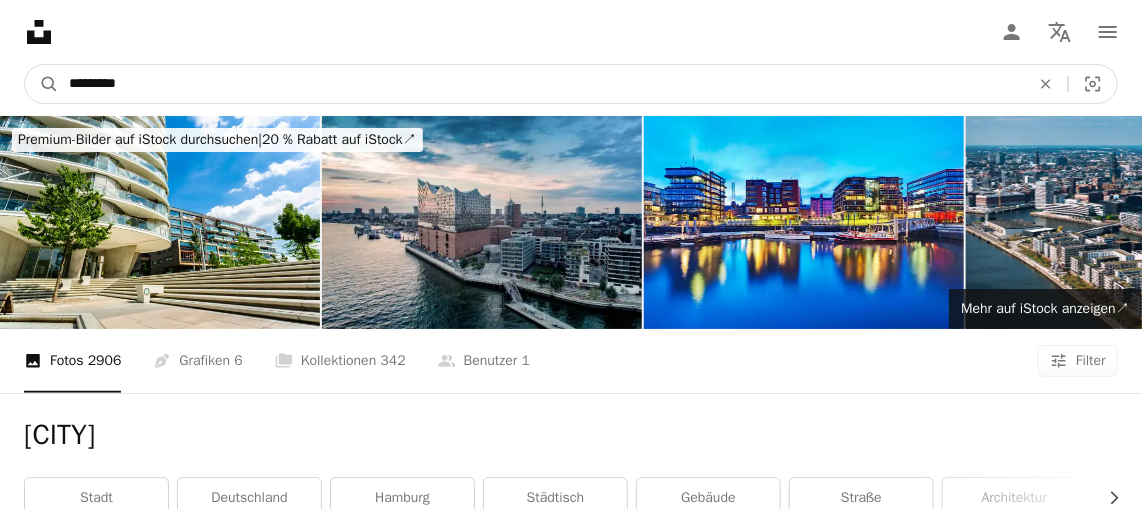 click on "*********" at bounding box center (541, 84) 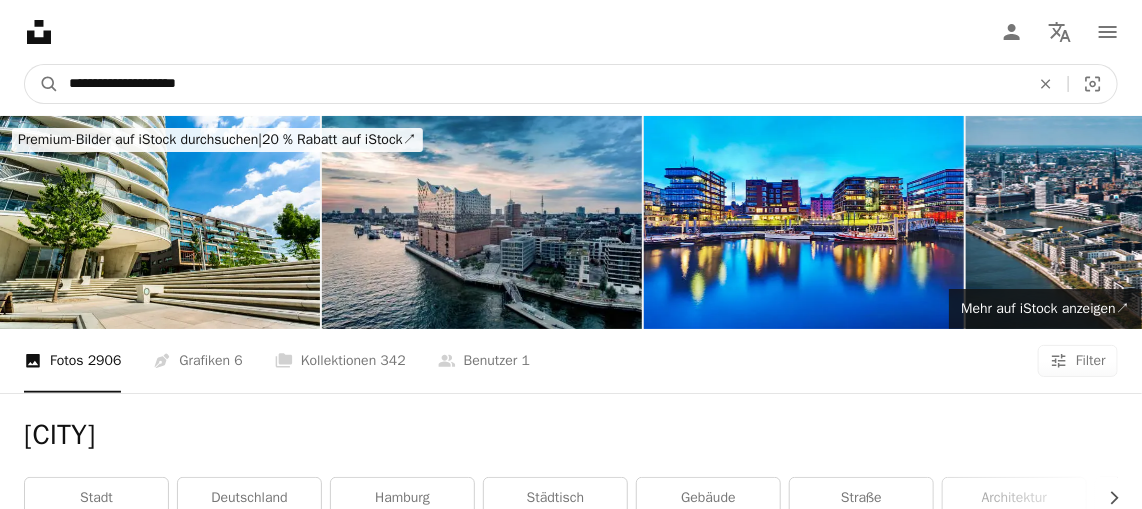 type on "**********" 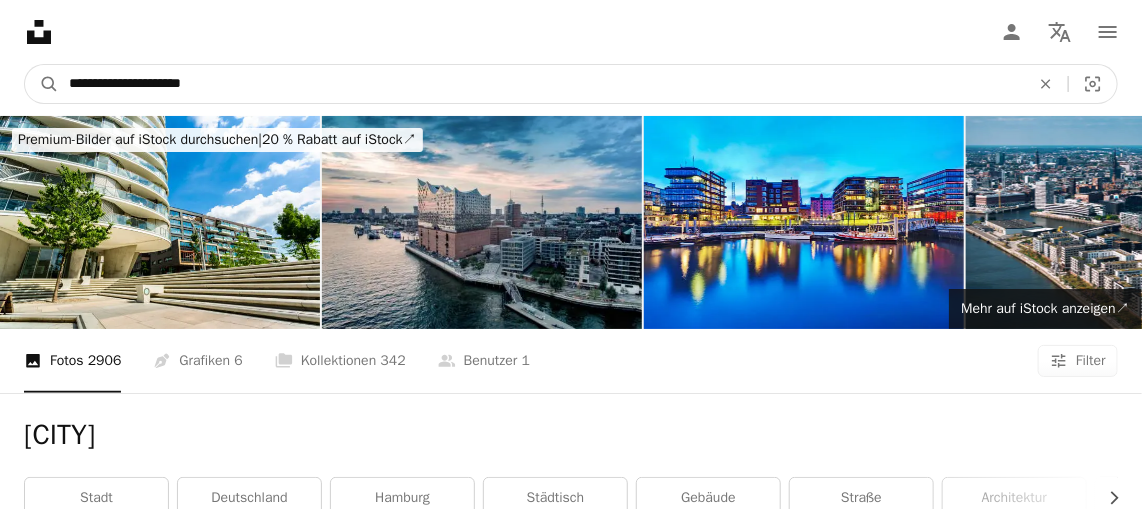 click on "A magnifying glass" at bounding box center (42, 84) 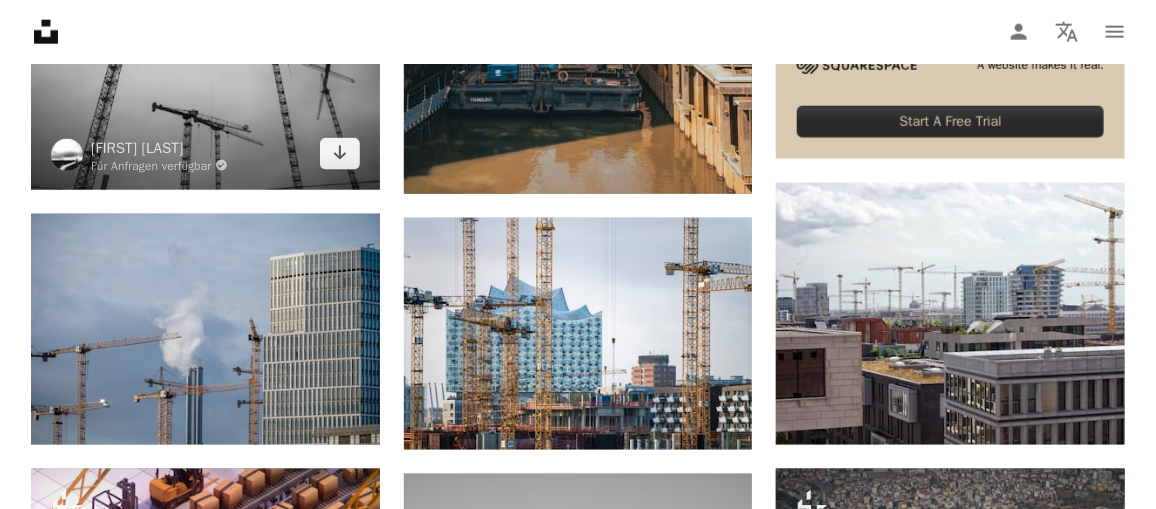 scroll, scrollTop: 909, scrollLeft: 0, axis: vertical 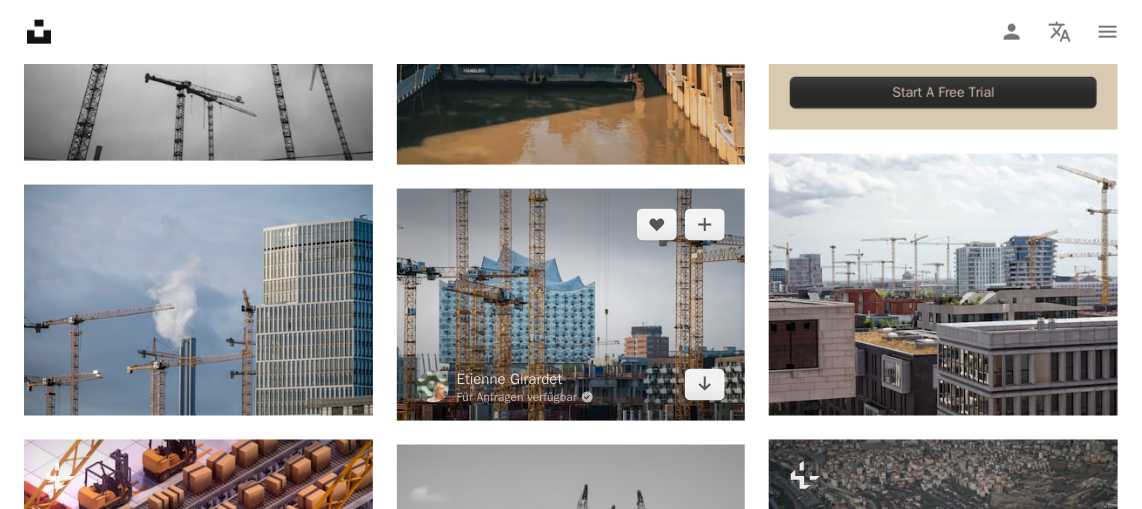 click at bounding box center [571, 305] 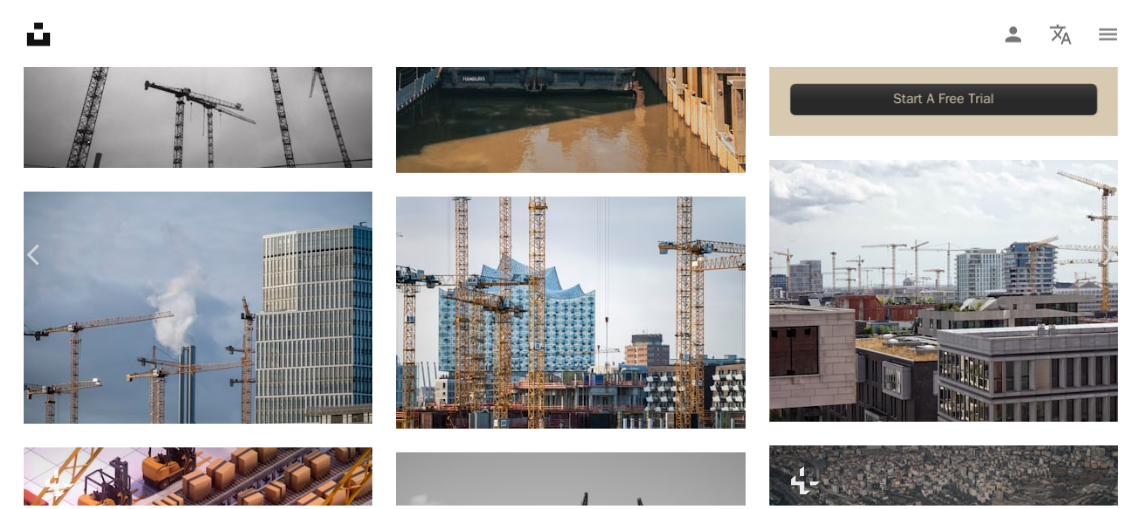 scroll, scrollTop: 0, scrollLeft: 0, axis: both 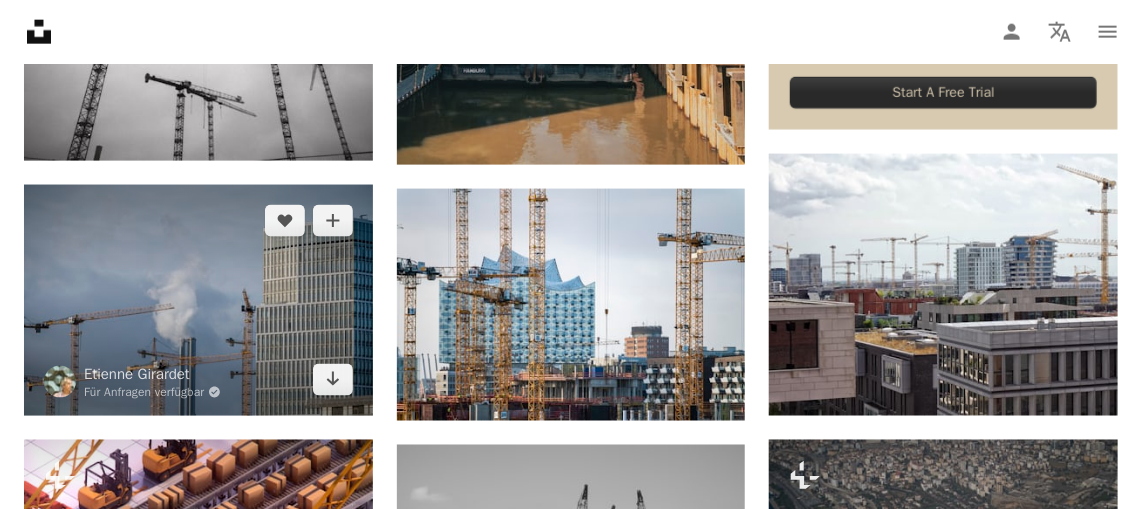 click at bounding box center [198, 301] 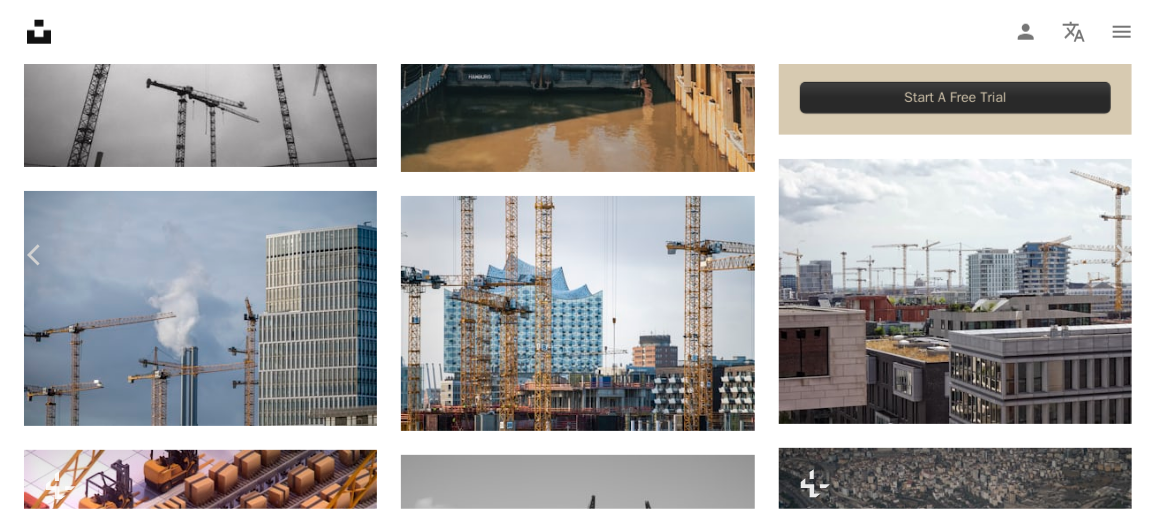 scroll, scrollTop: 181, scrollLeft: 0, axis: vertical 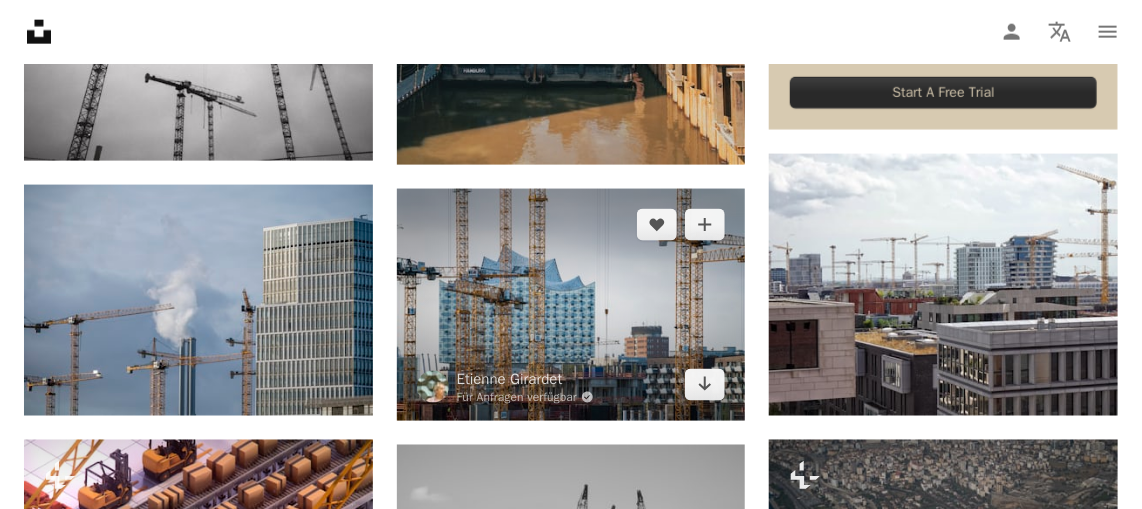 click at bounding box center (571, 305) 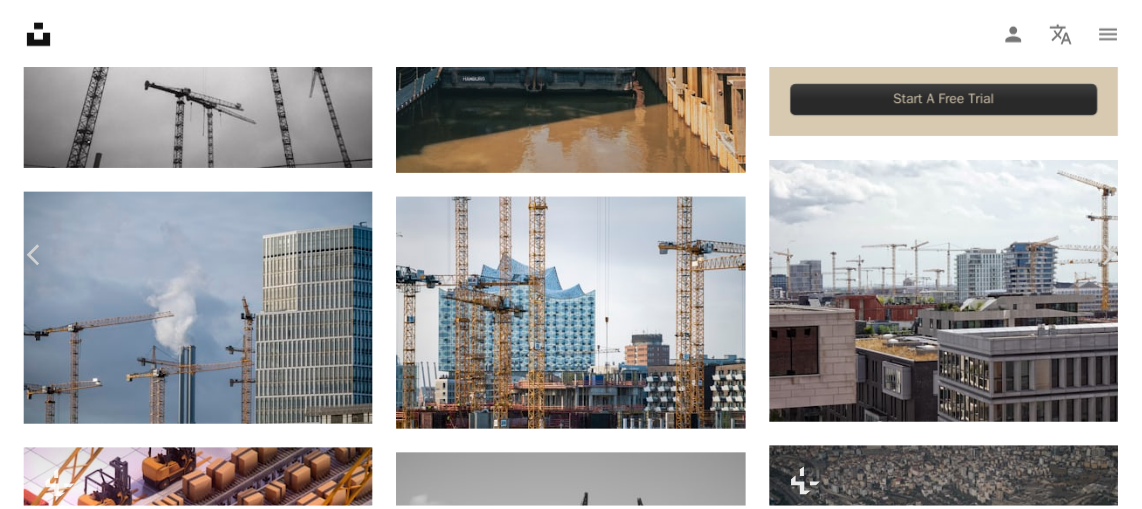 scroll, scrollTop: 90, scrollLeft: 0, axis: vertical 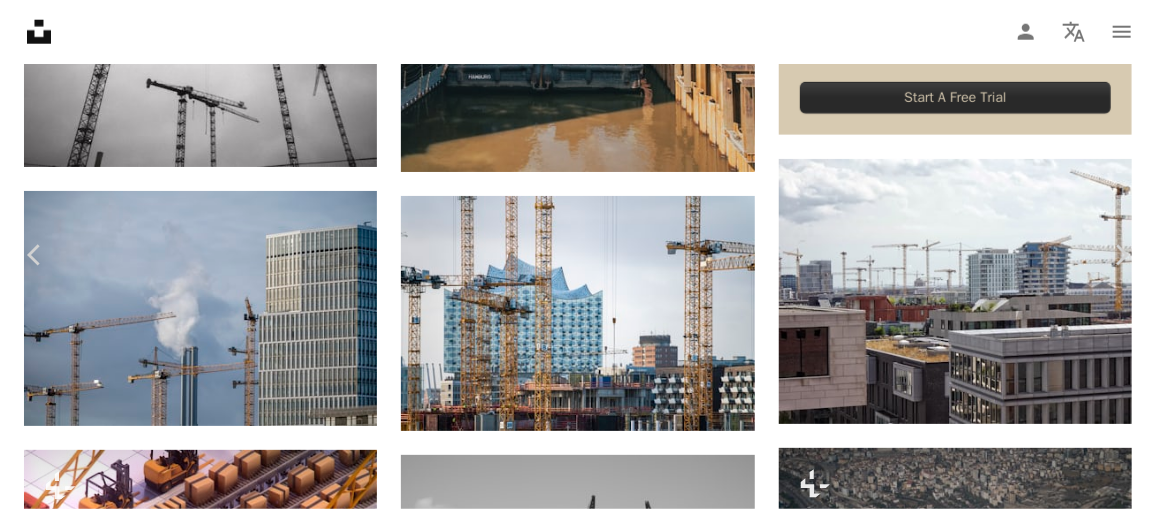click on "Chevron down" 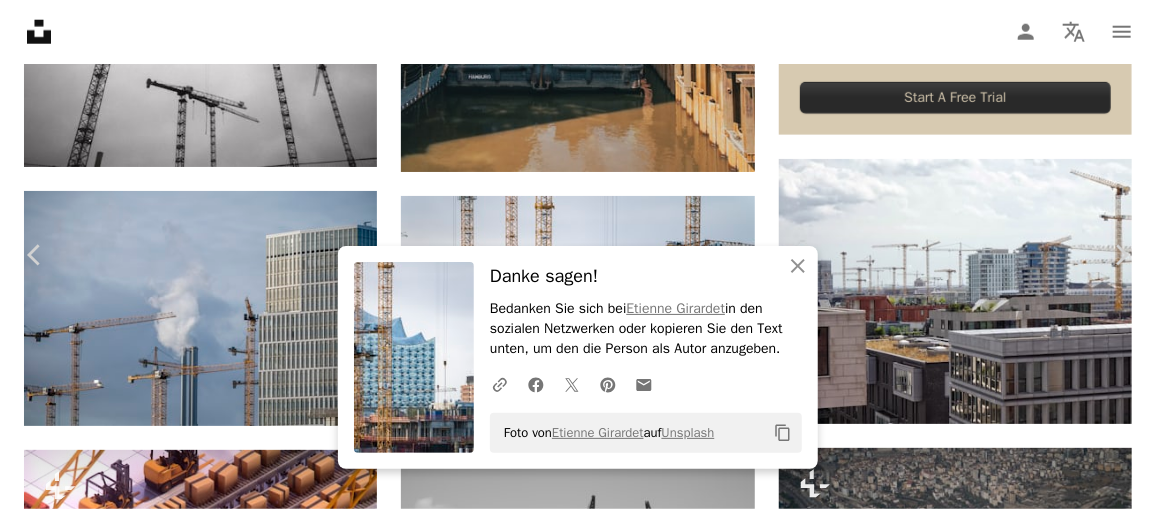 click on "An X shape" at bounding box center (20, 20) 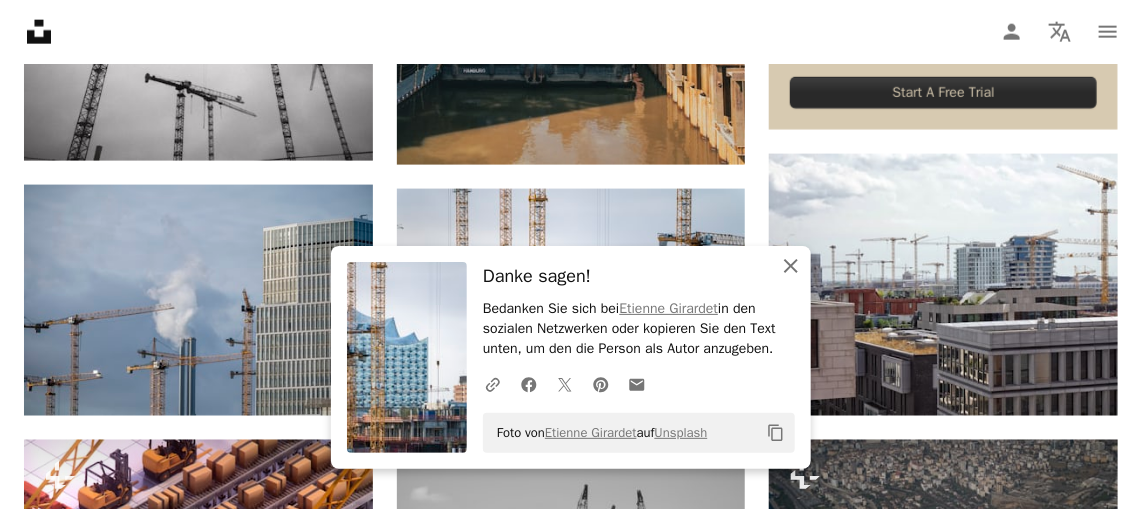 click on "An X shape" 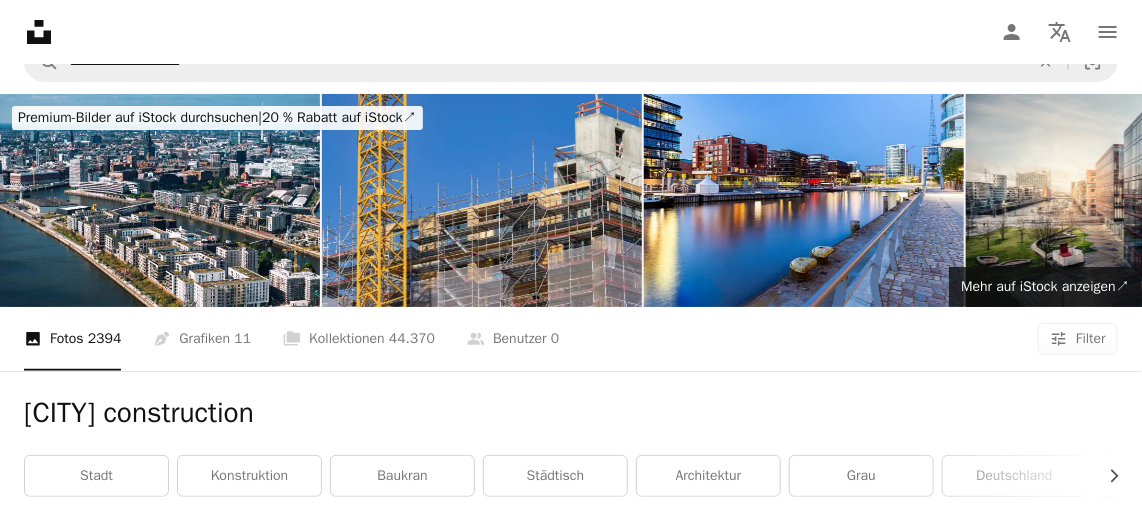 scroll, scrollTop: 0, scrollLeft: 0, axis: both 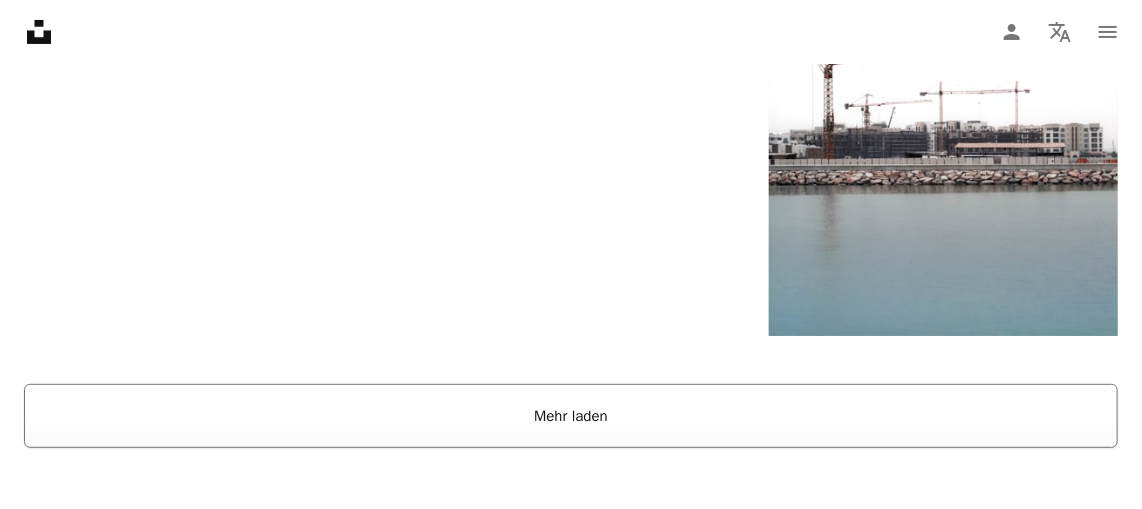 click on "Mehr laden" at bounding box center (571, 416) 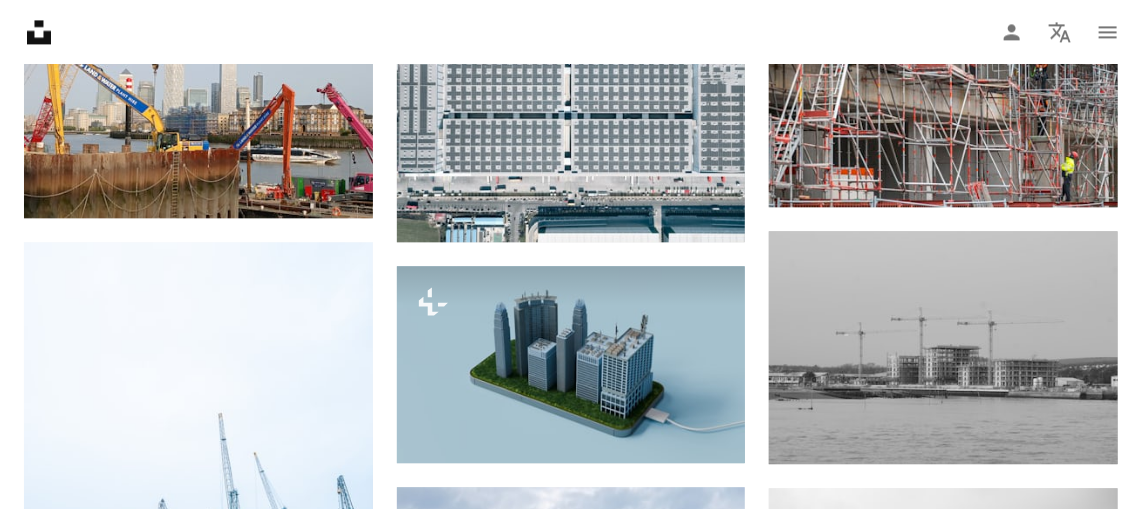 scroll, scrollTop: 0, scrollLeft: 0, axis: both 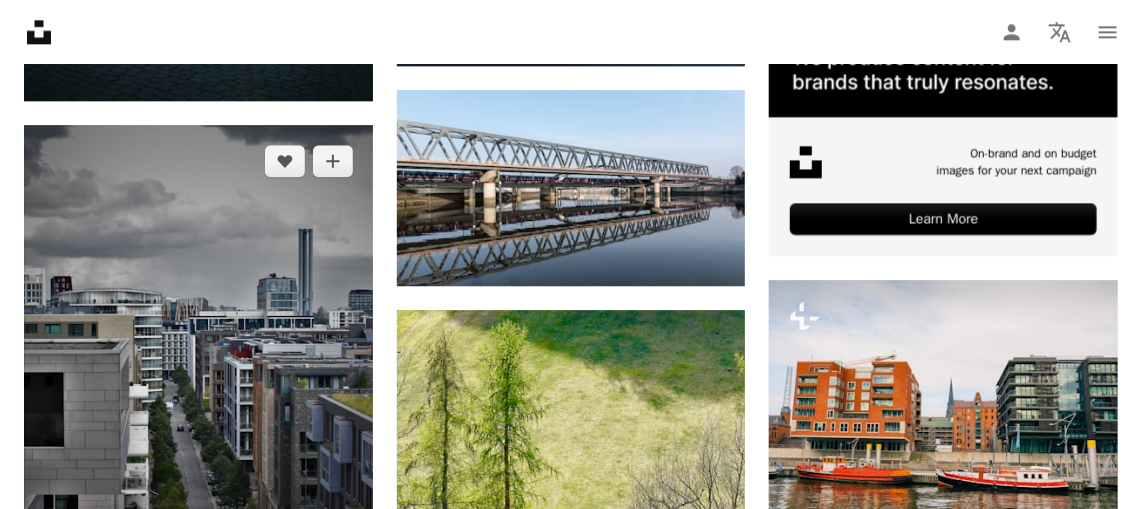 click at bounding box center (198, 386) 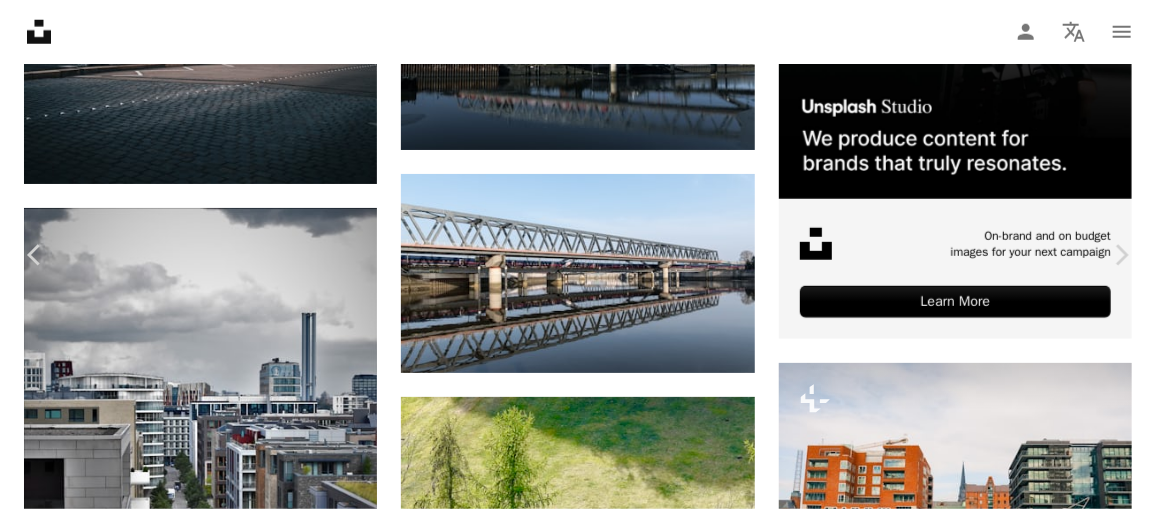 scroll, scrollTop: 181, scrollLeft: 0, axis: vertical 